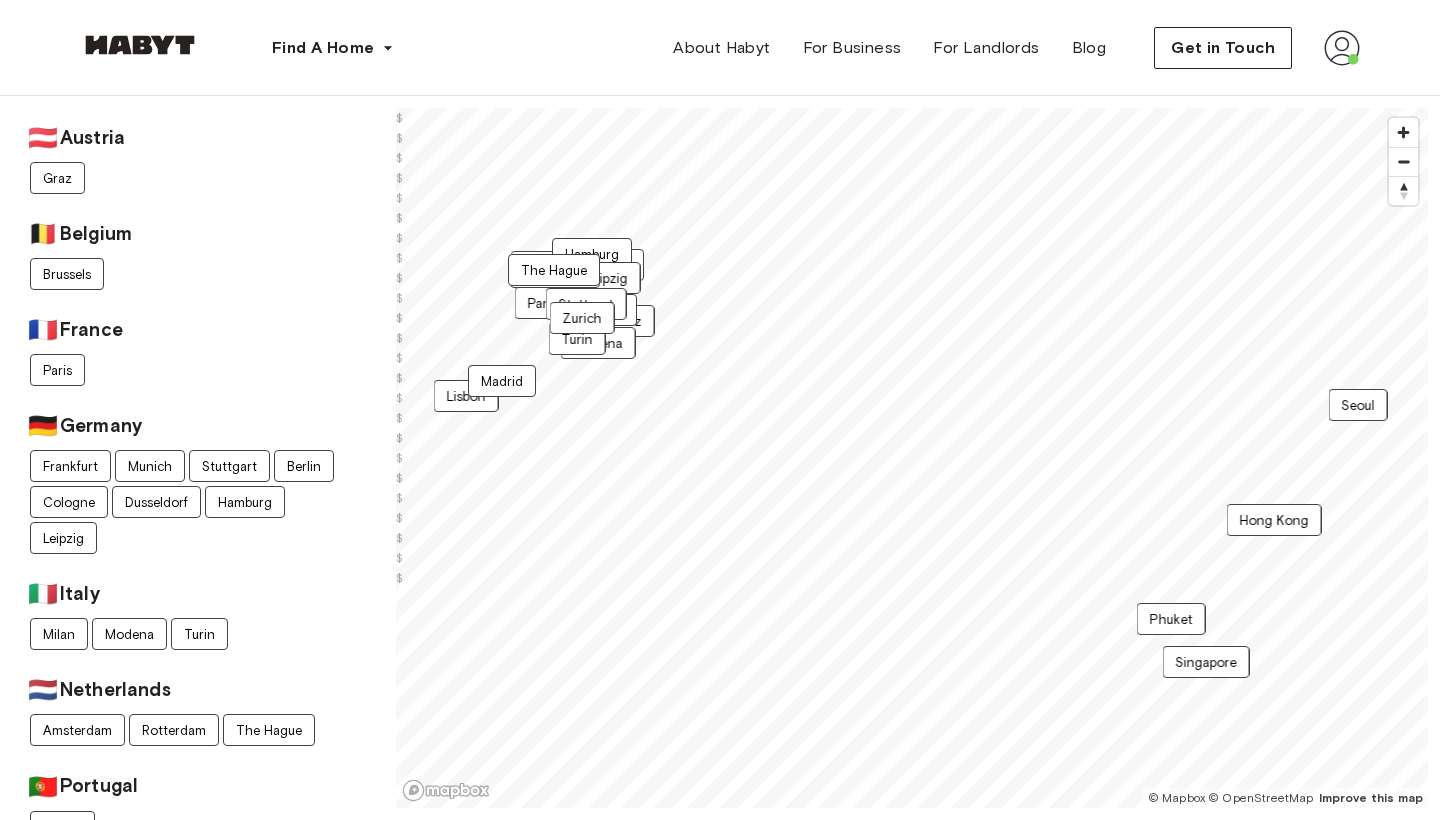 scroll, scrollTop: 0, scrollLeft: 0, axis: both 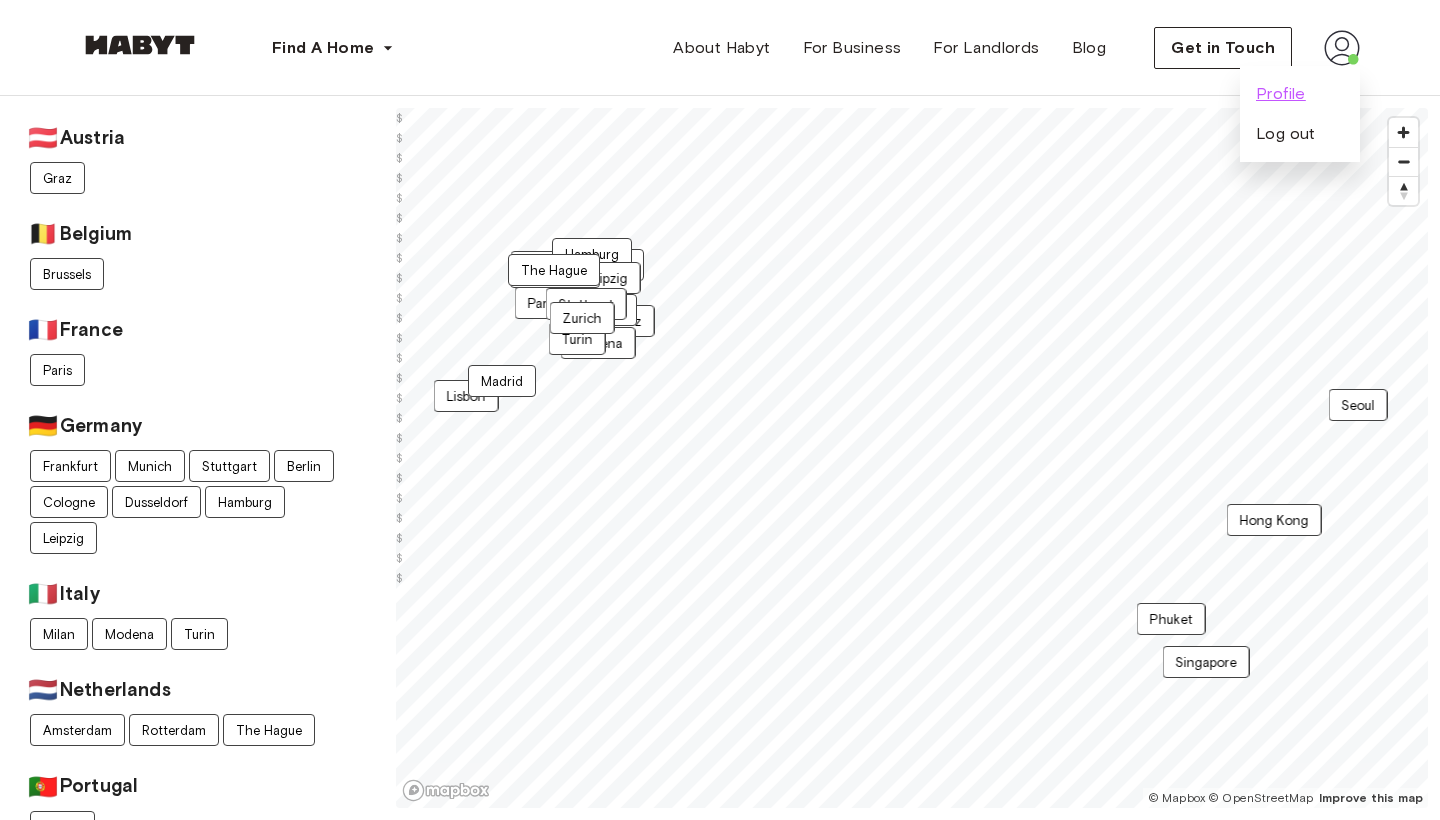 click on "Profile" at bounding box center [1281, 94] 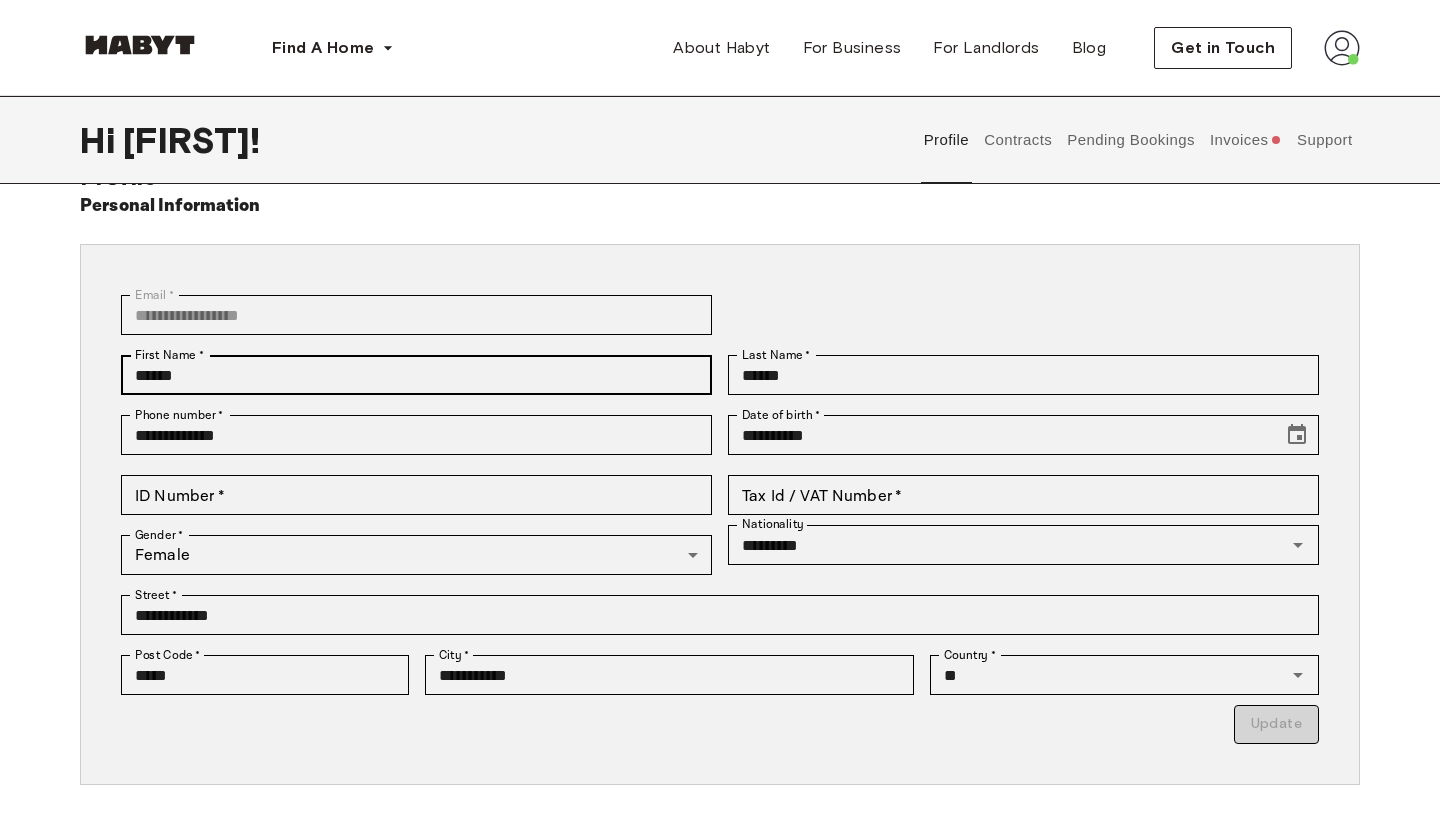 scroll, scrollTop: 53, scrollLeft: 0, axis: vertical 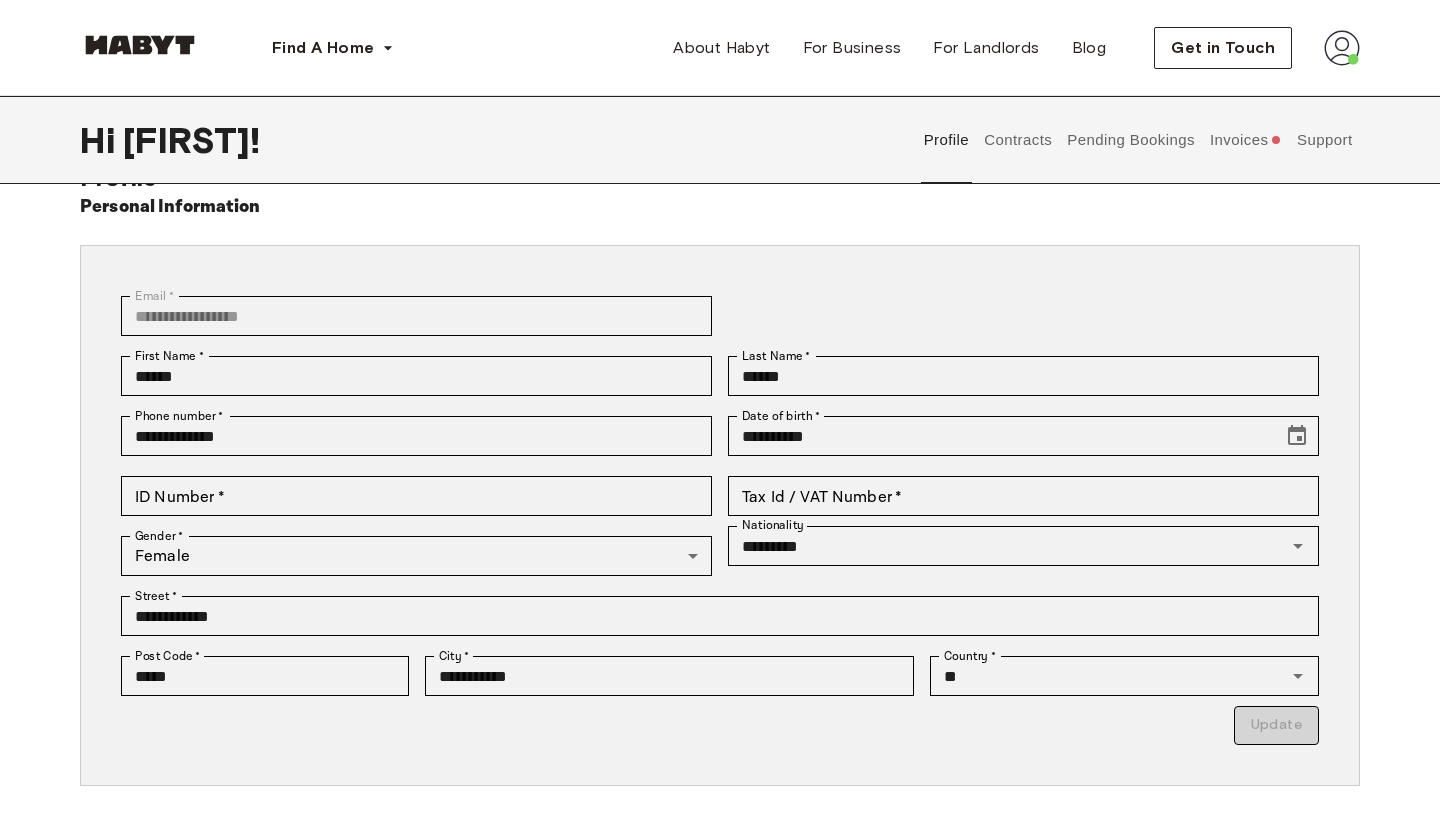 click on "Invoices" at bounding box center (1245, 140) 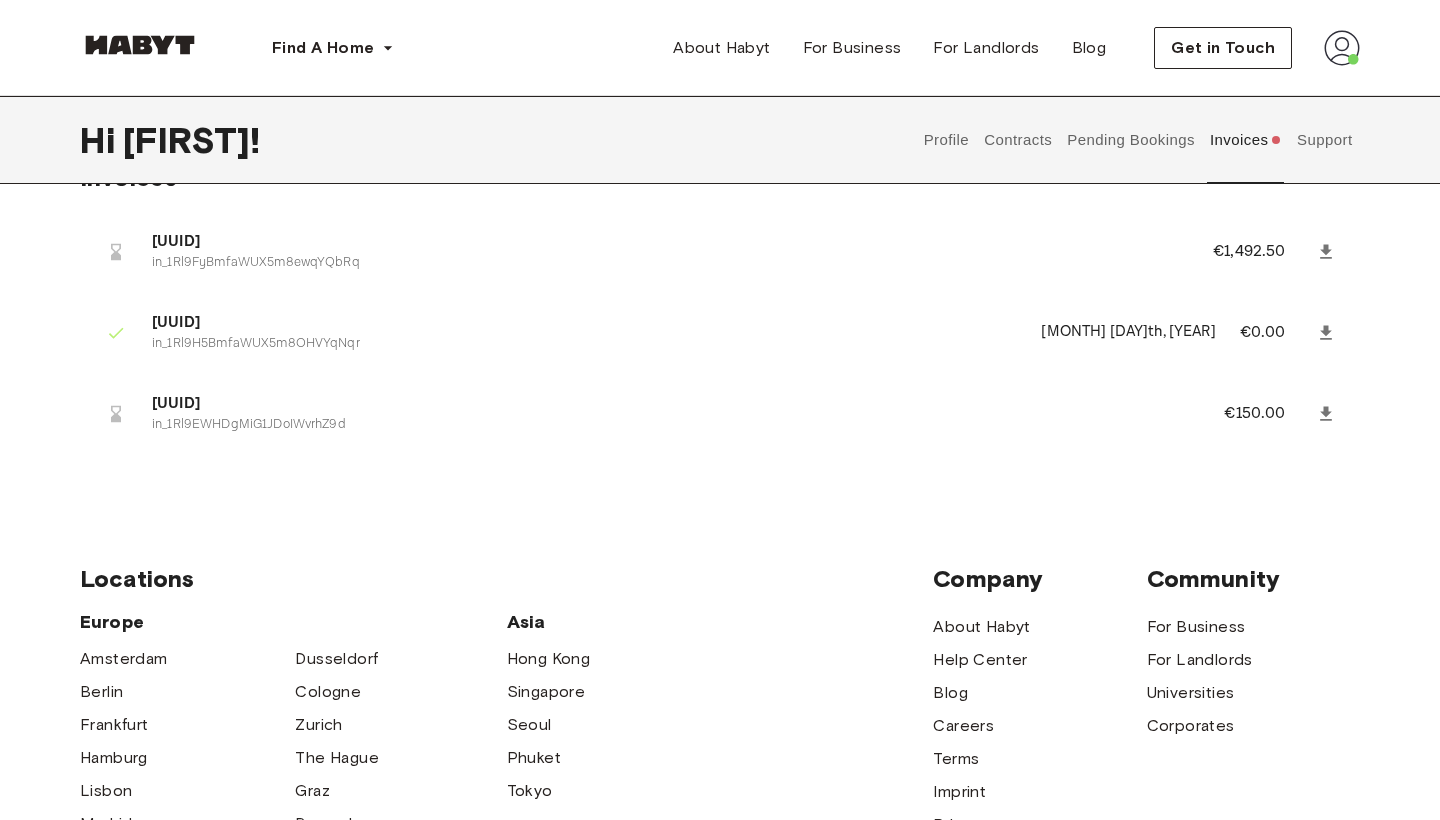 click on "Pending Bookings" at bounding box center [1131, 140] 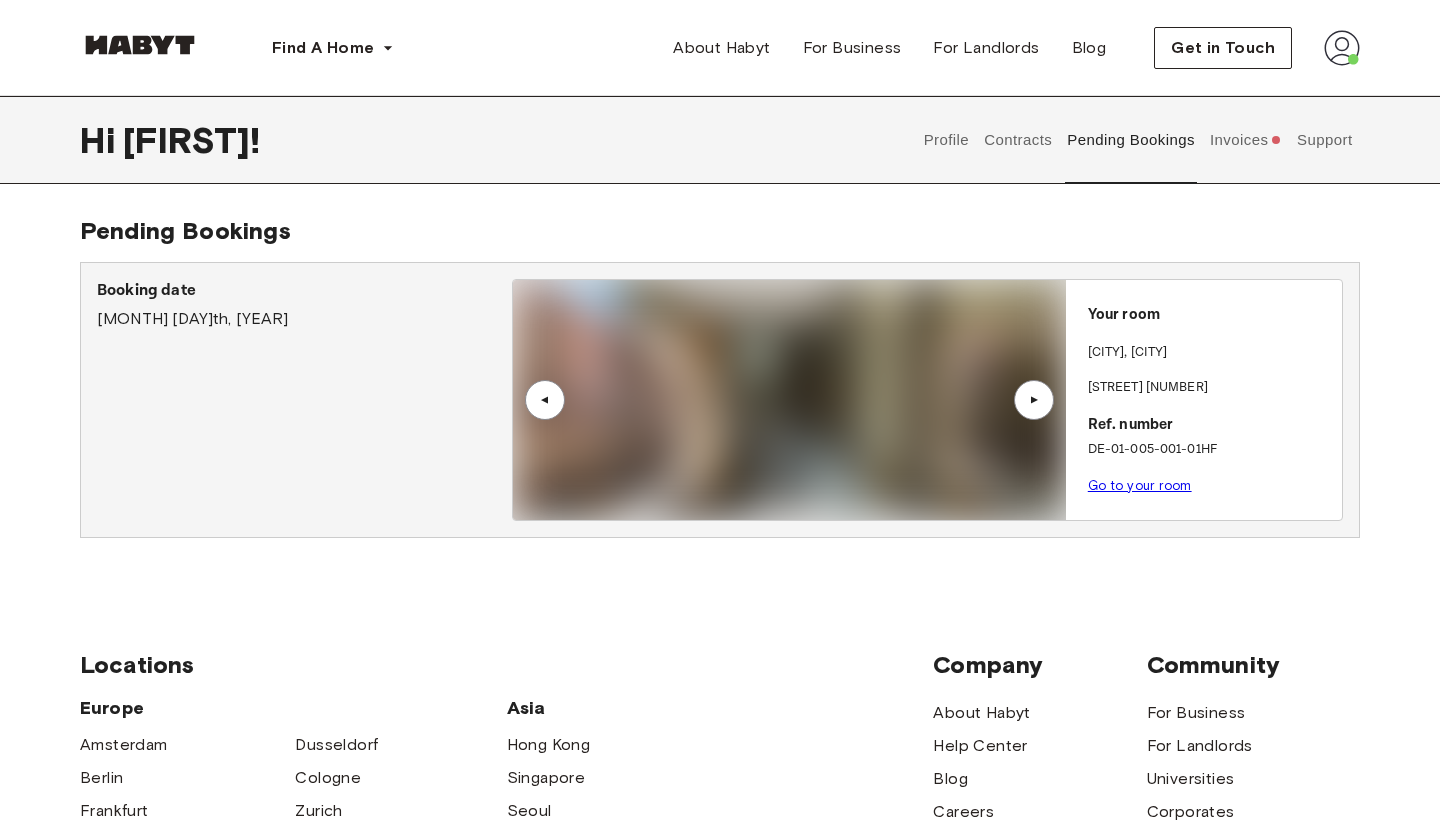 scroll, scrollTop: 0, scrollLeft: 0, axis: both 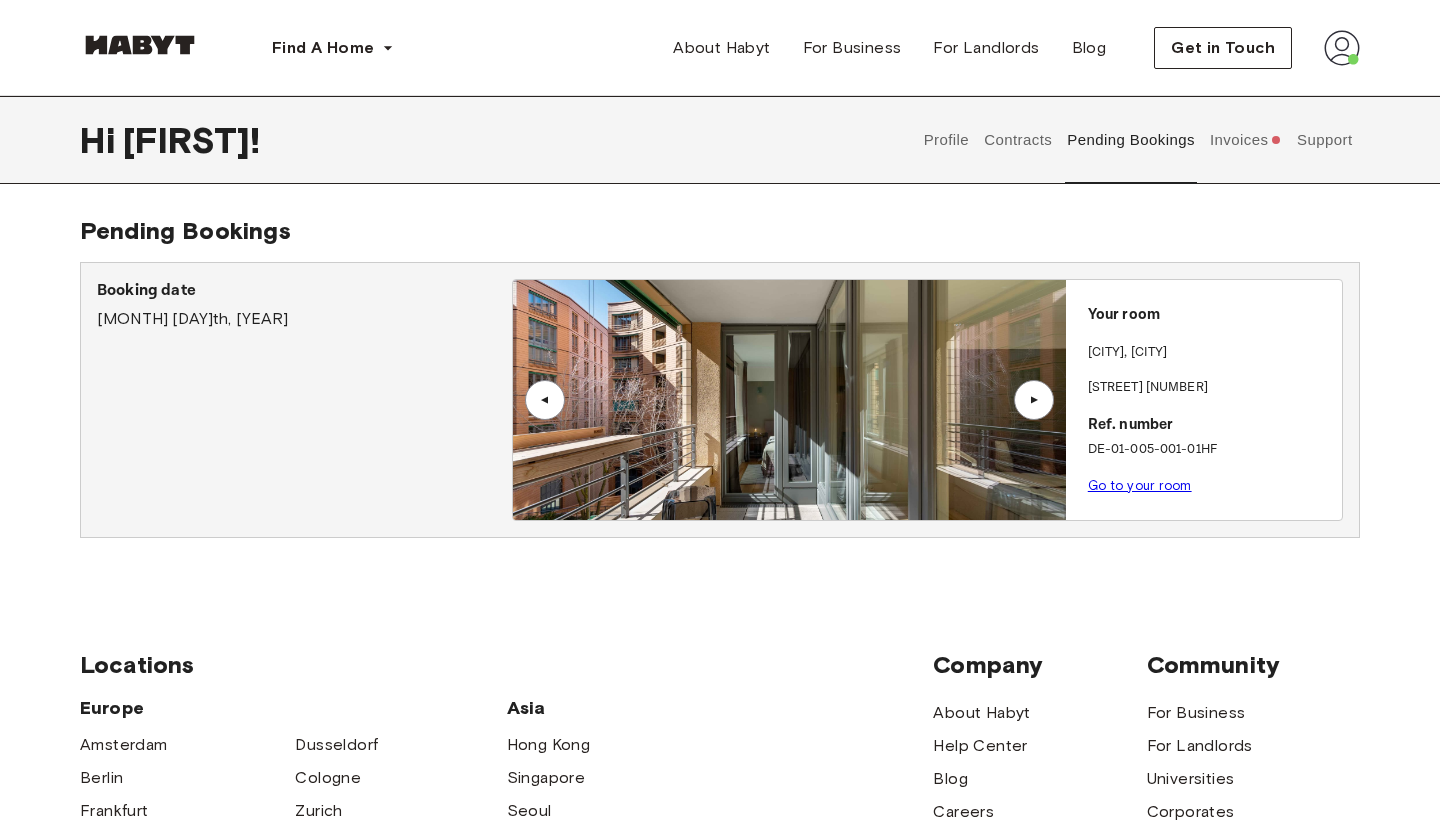 click on "Contracts" at bounding box center [1018, 140] 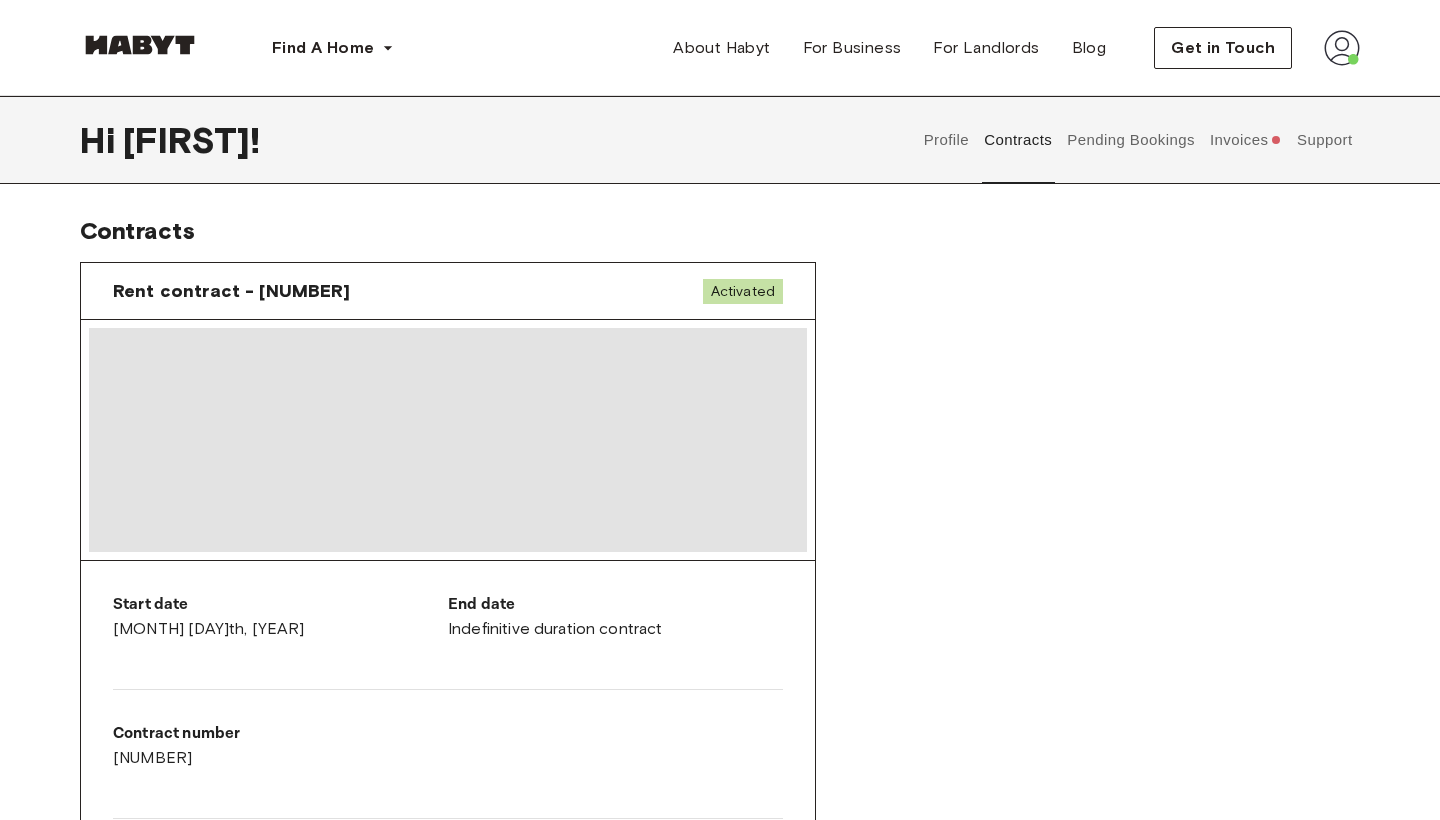 click on "Profile" at bounding box center [946, 140] 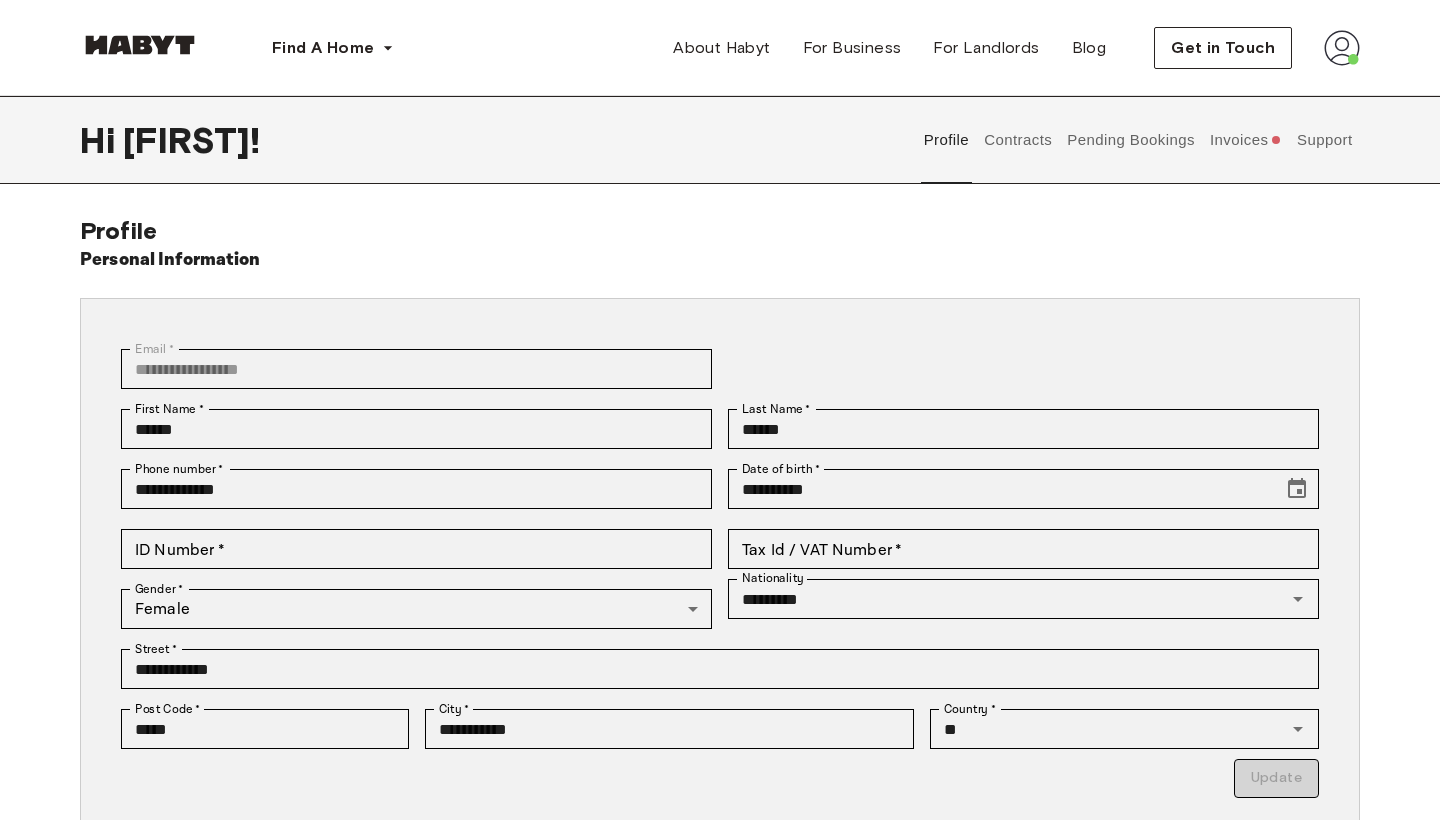 click on "Contracts" at bounding box center (1018, 140) 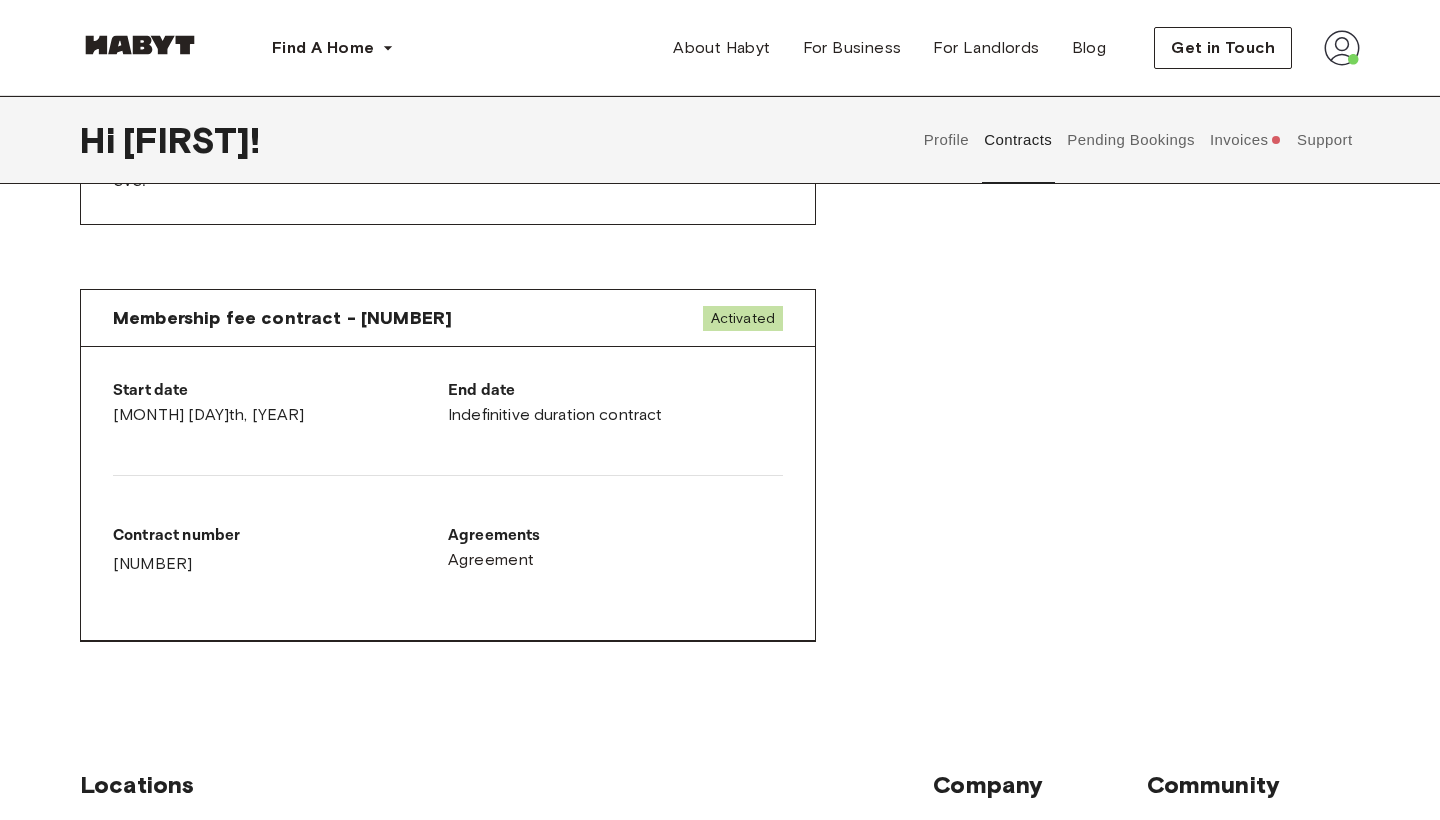 scroll, scrollTop: 984, scrollLeft: 0, axis: vertical 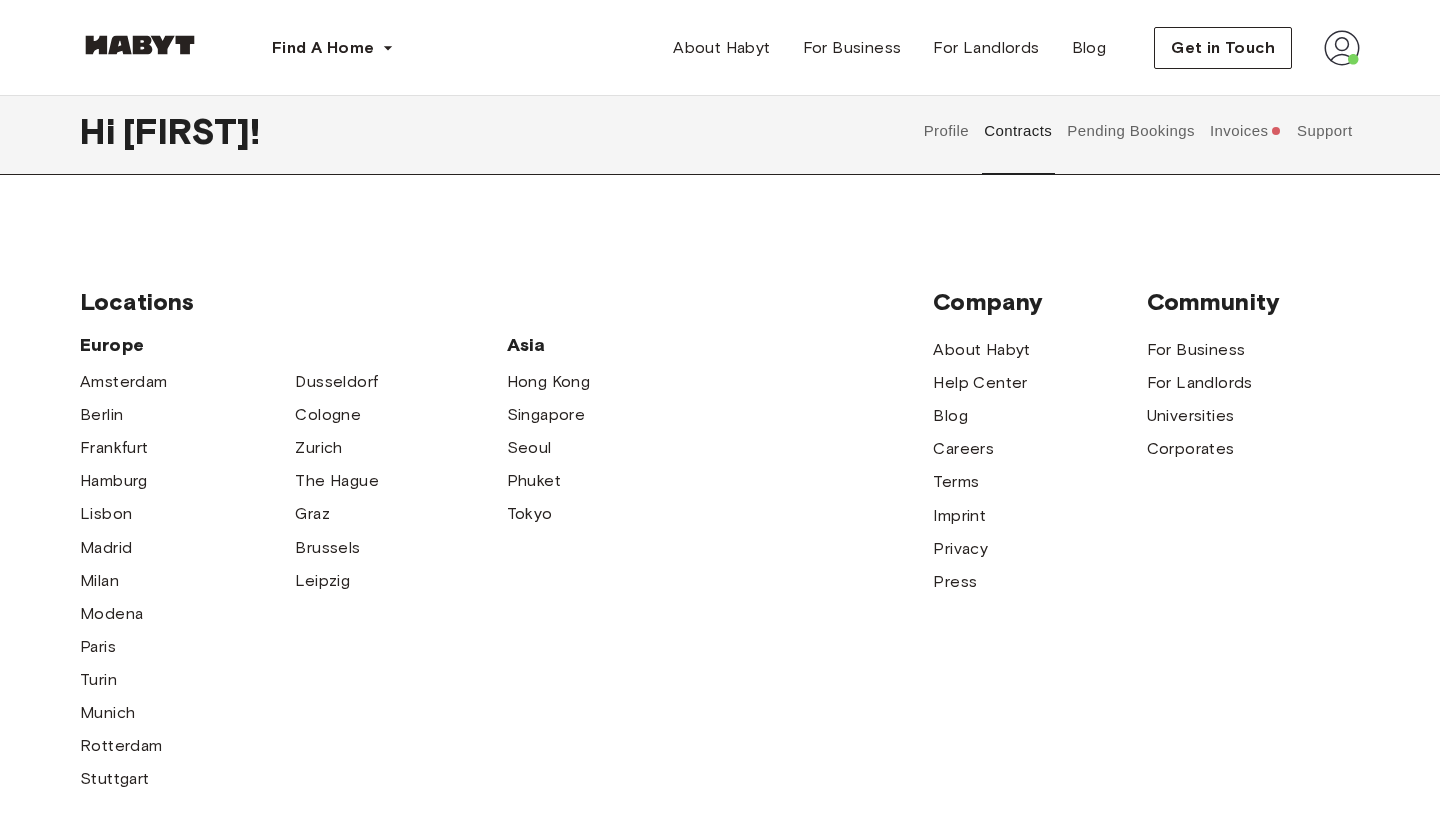 click on "Pending Bookings" at bounding box center [1131, 131] 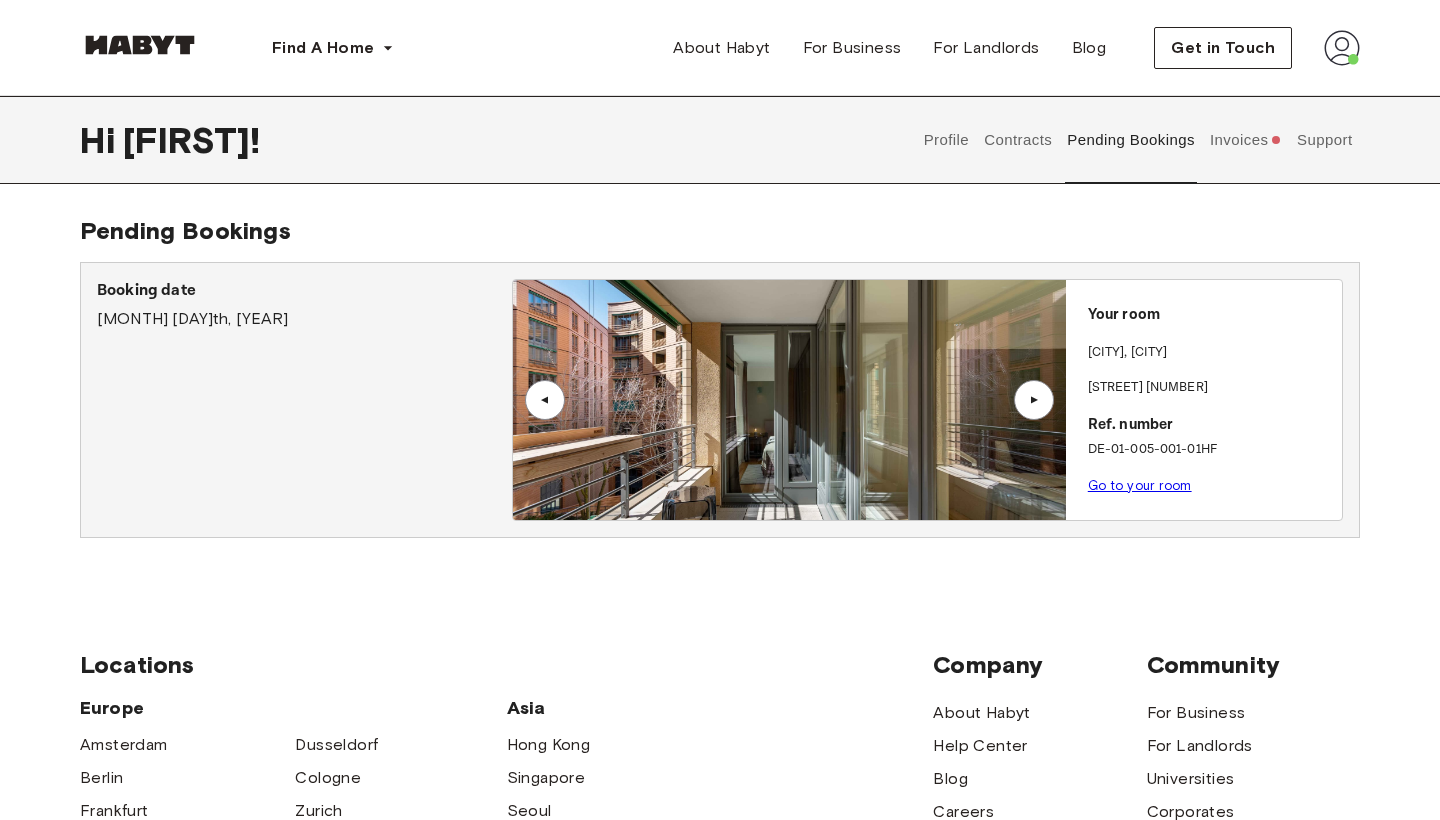 scroll, scrollTop: 0, scrollLeft: 0, axis: both 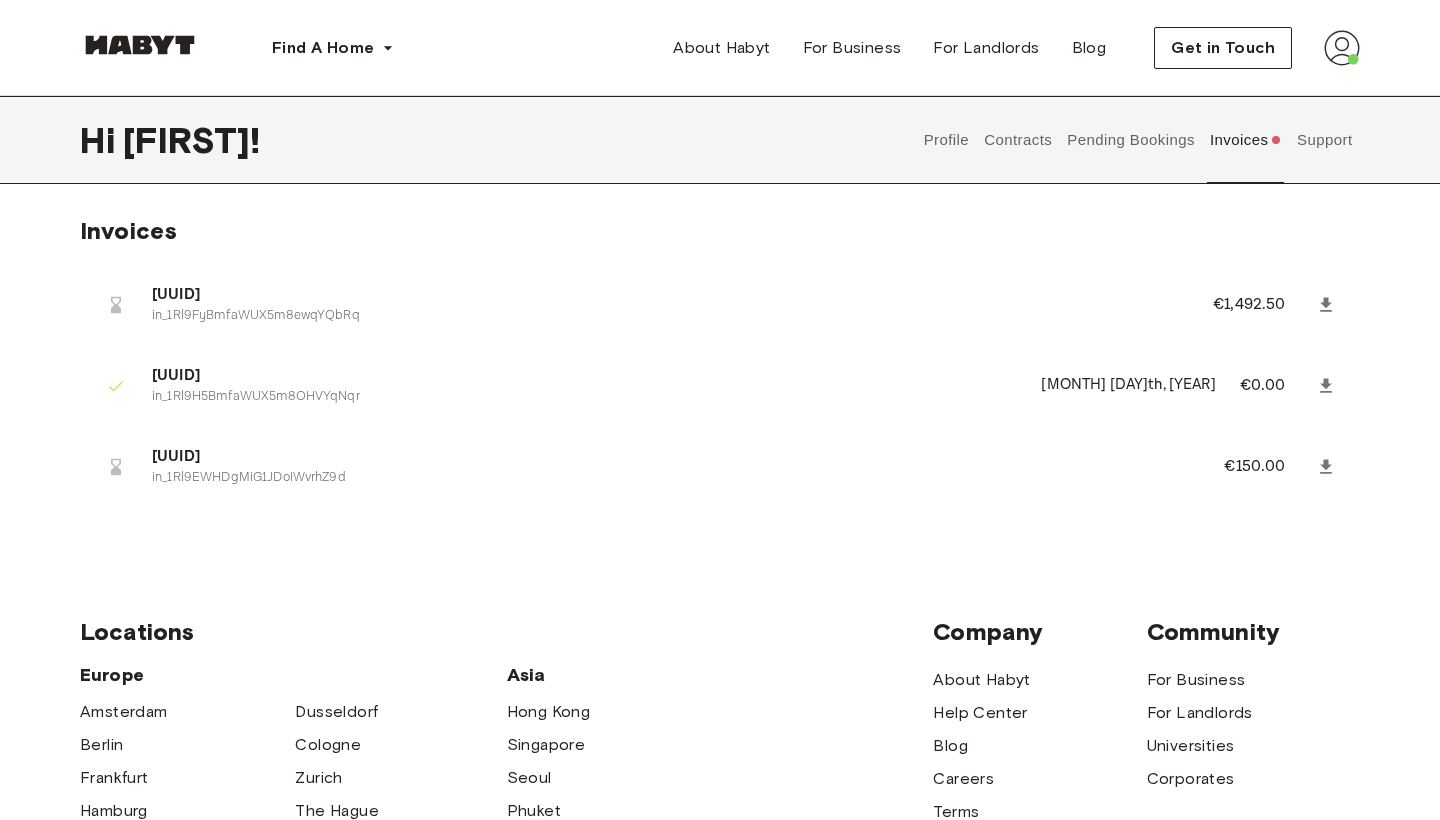 click at bounding box center (1342, 48) 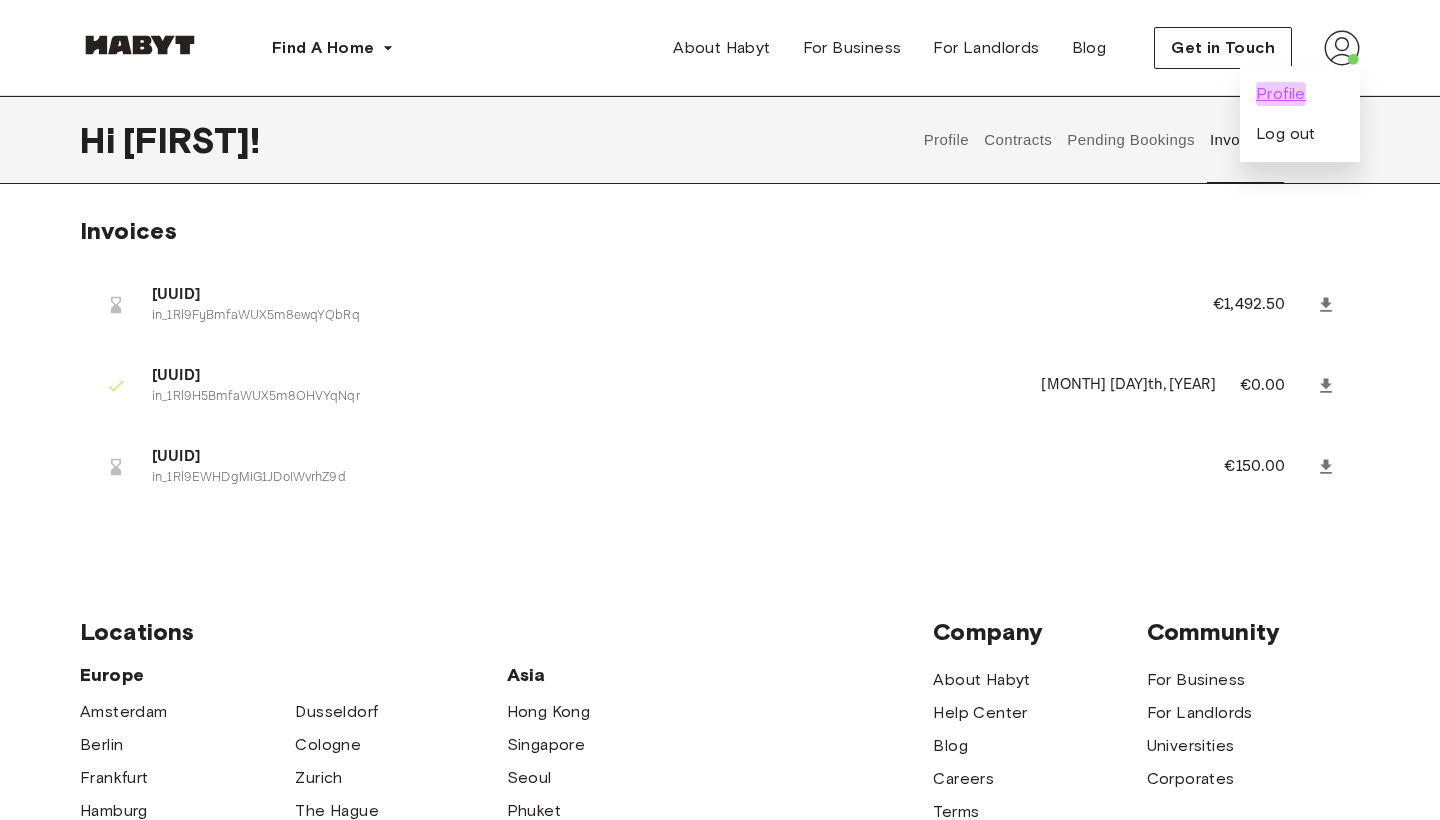 click on "Profile" at bounding box center (1281, 94) 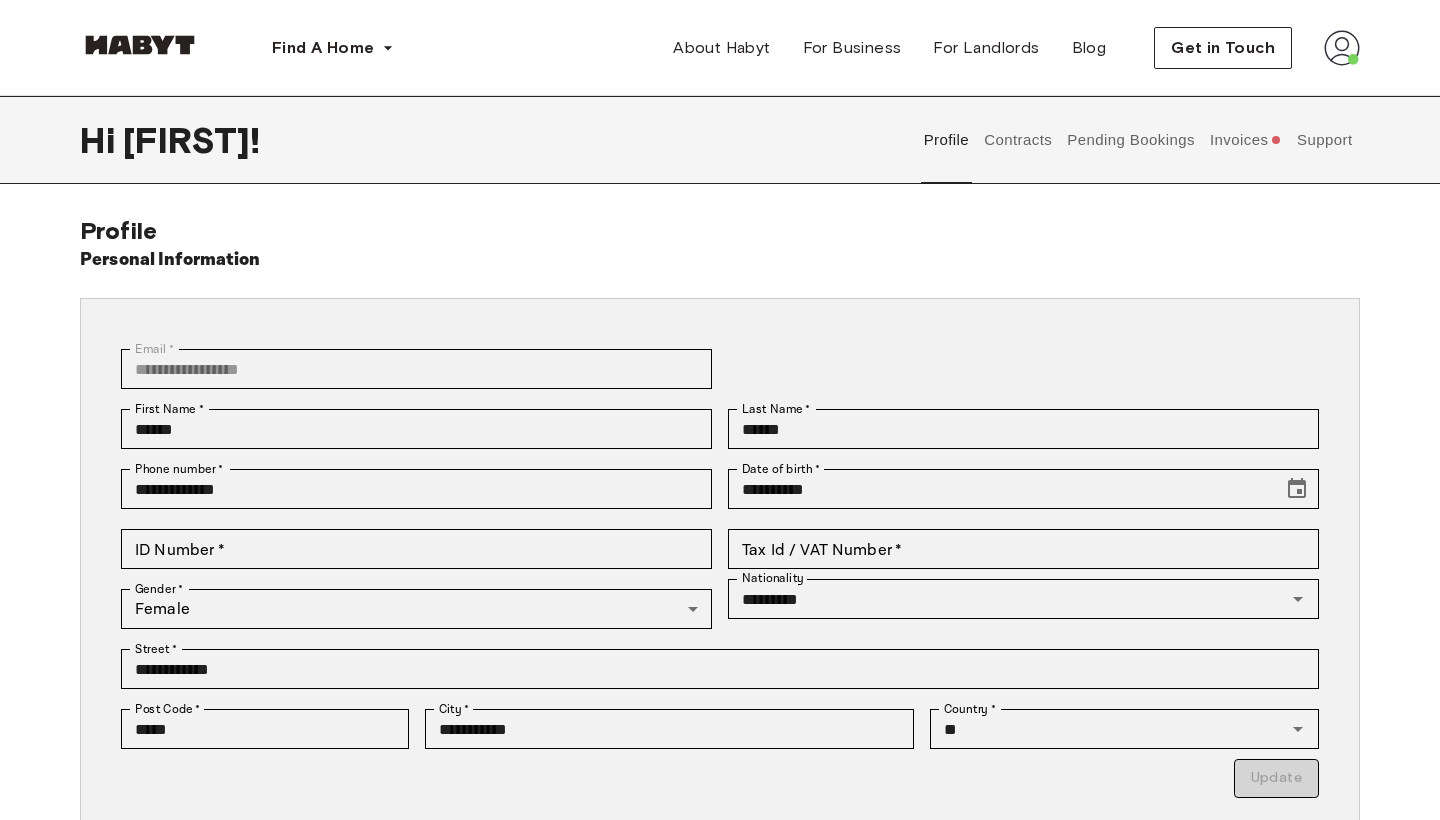 scroll, scrollTop: 0, scrollLeft: 0, axis: both 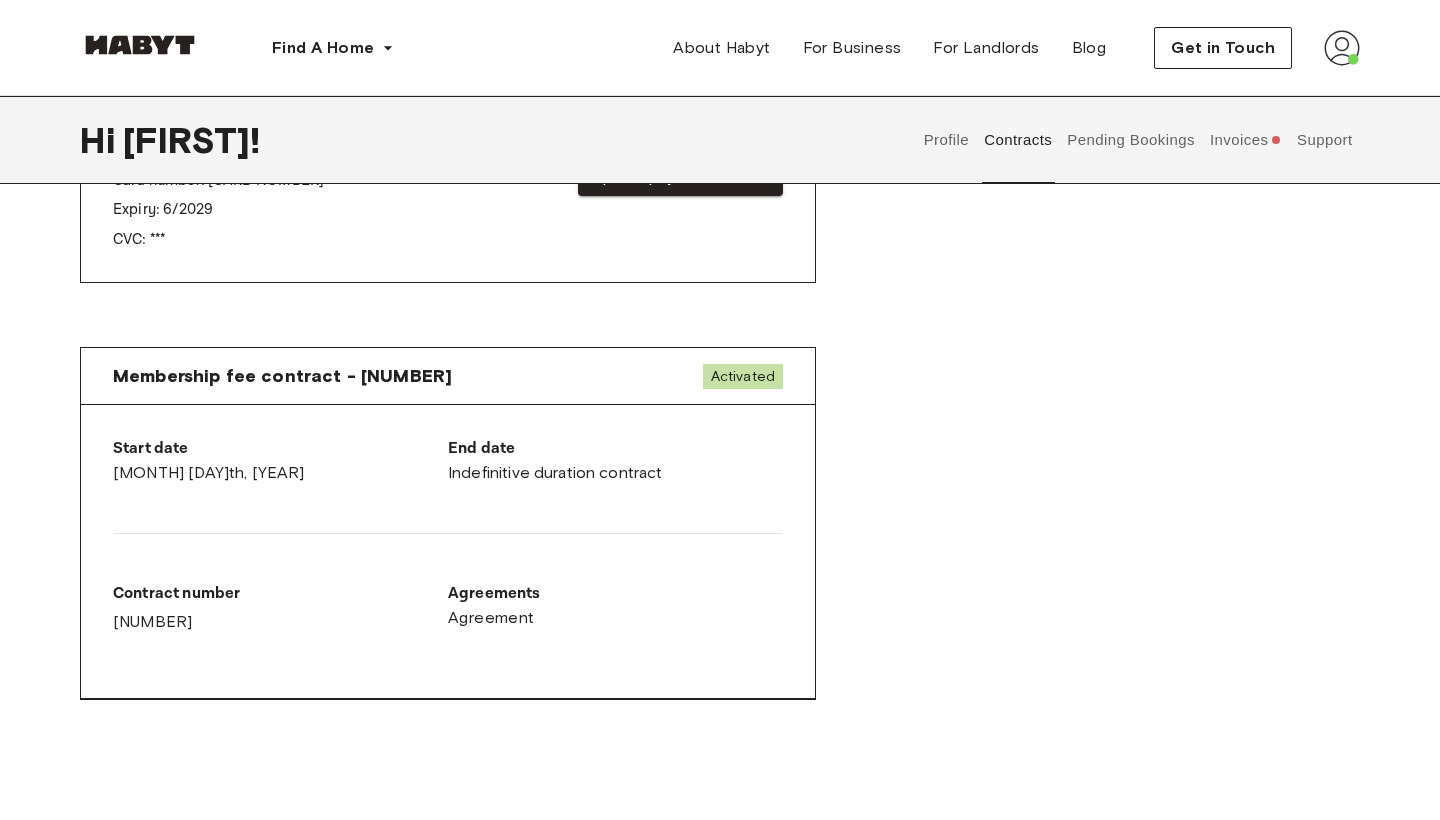click on "Invoices" at bounding box center [1245, 140] 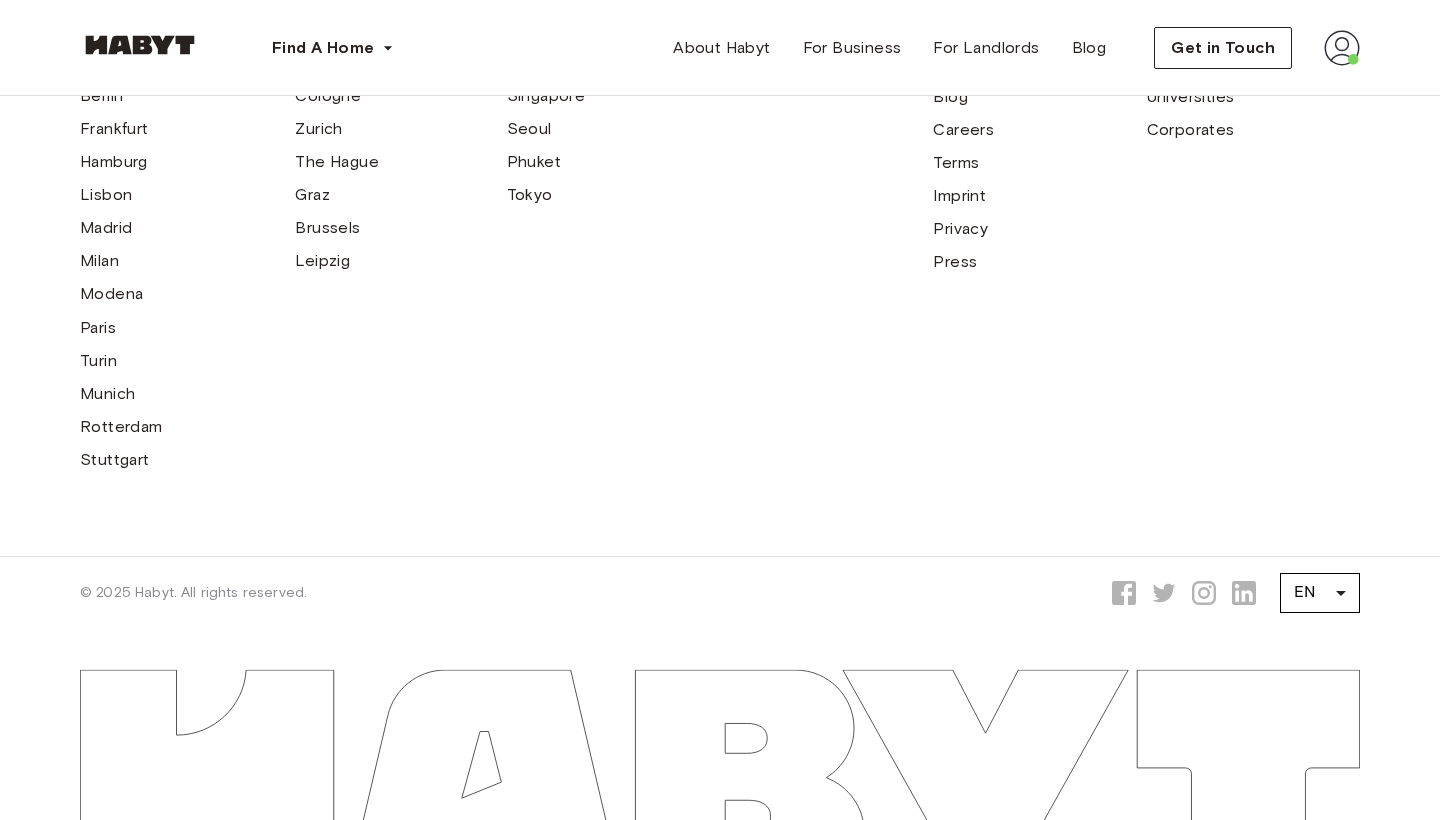scroll, scrollTop: 0, scrollLeft: 0, axis: both 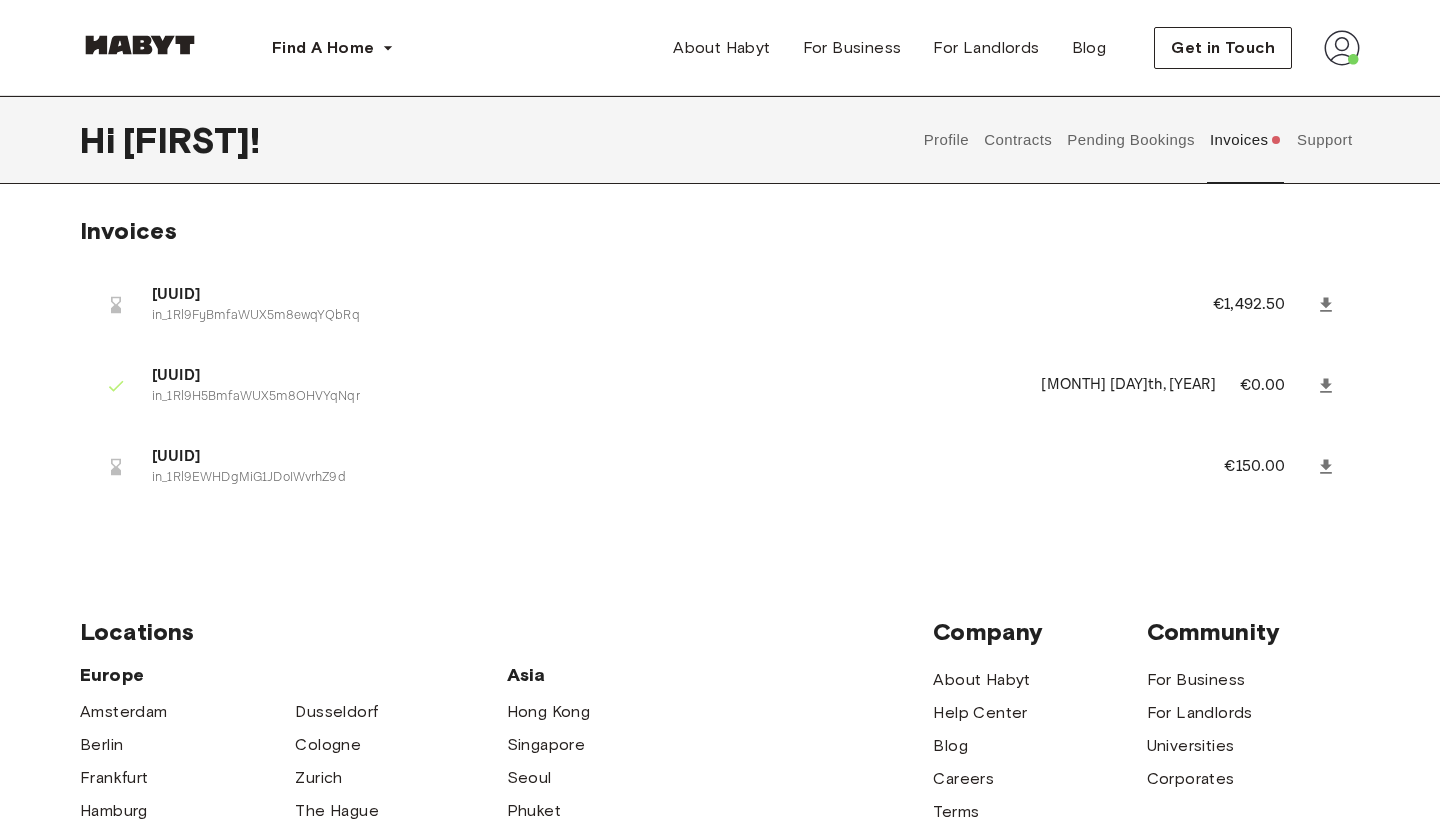 type 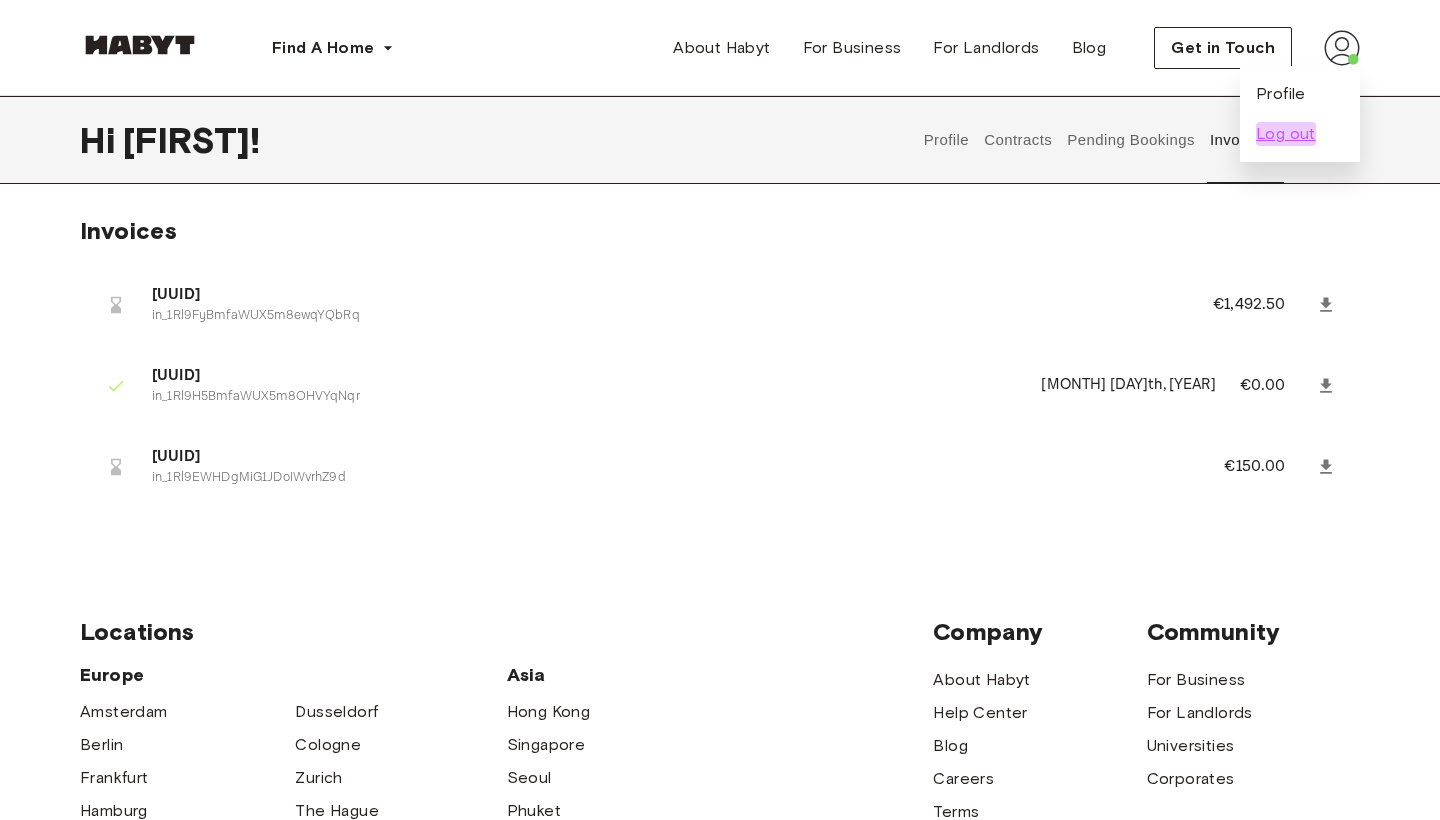 click on "Log out" at bounding box center [1286, 134] 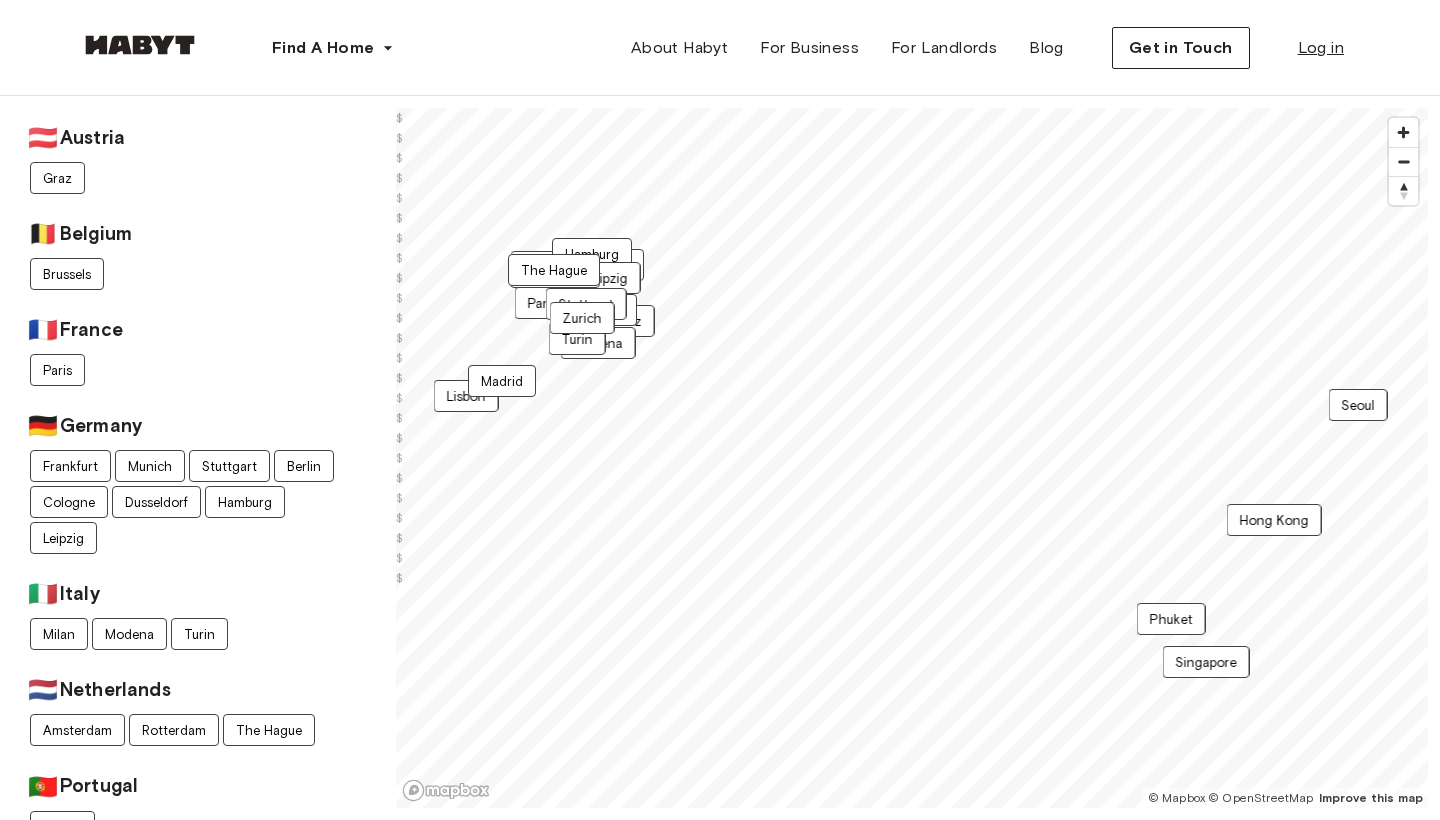 scroll, scrollTop: 0, scrollLeft: 0, axis: both 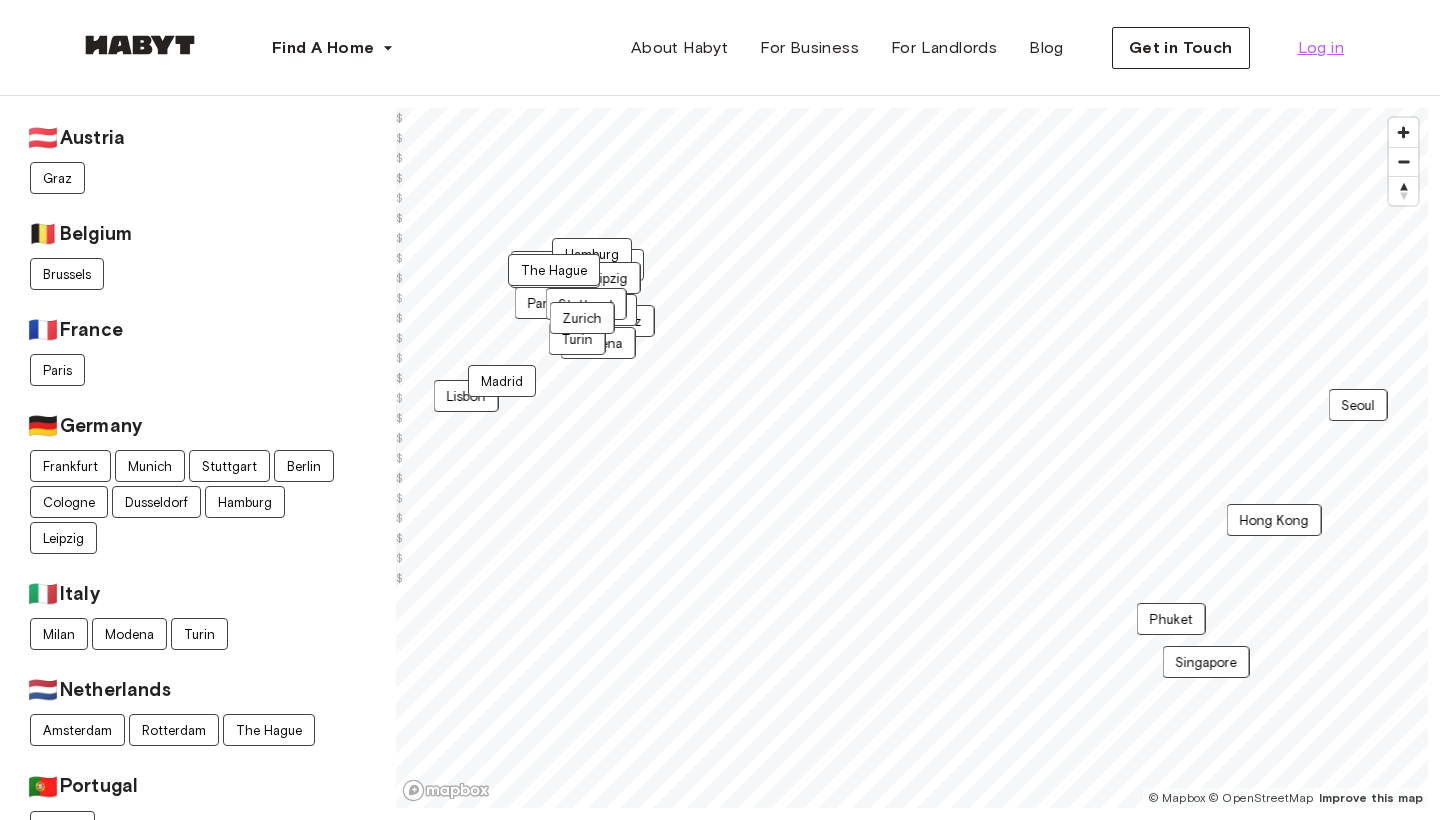 click on "Log in" at bounding box center (1321, 48) 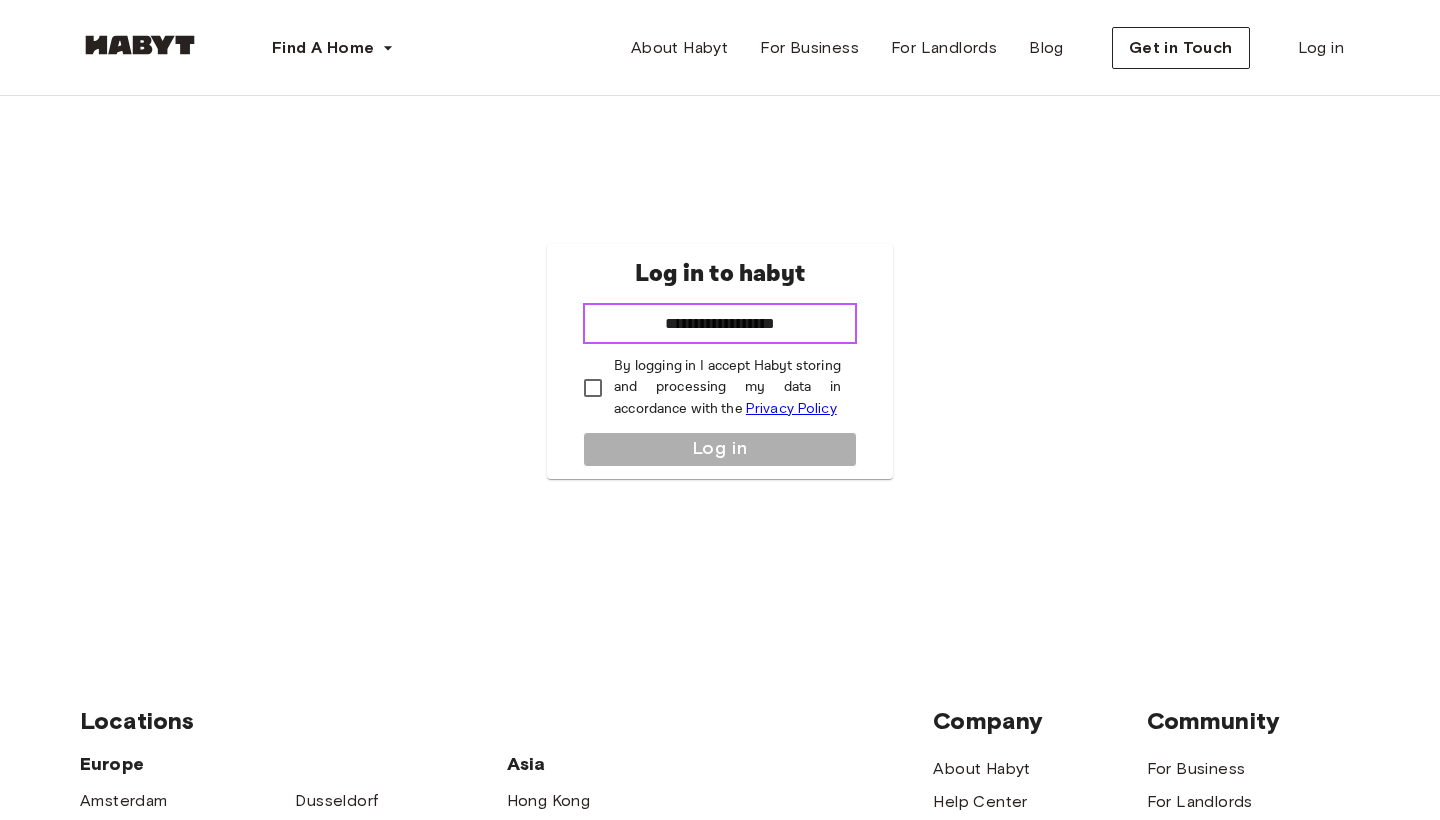 type on "**********" 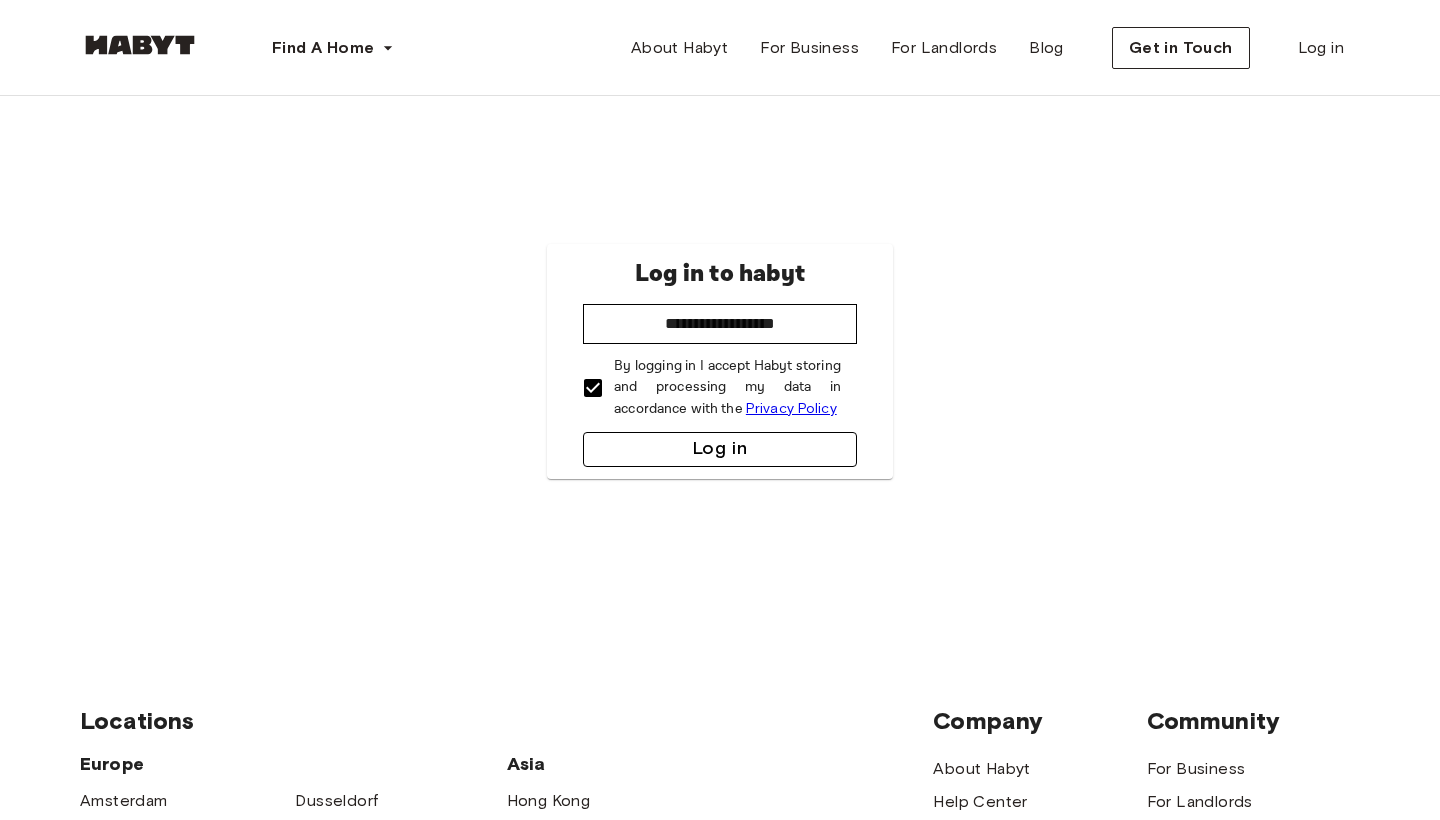 click on "Log in" at bounding box center (720, 449) 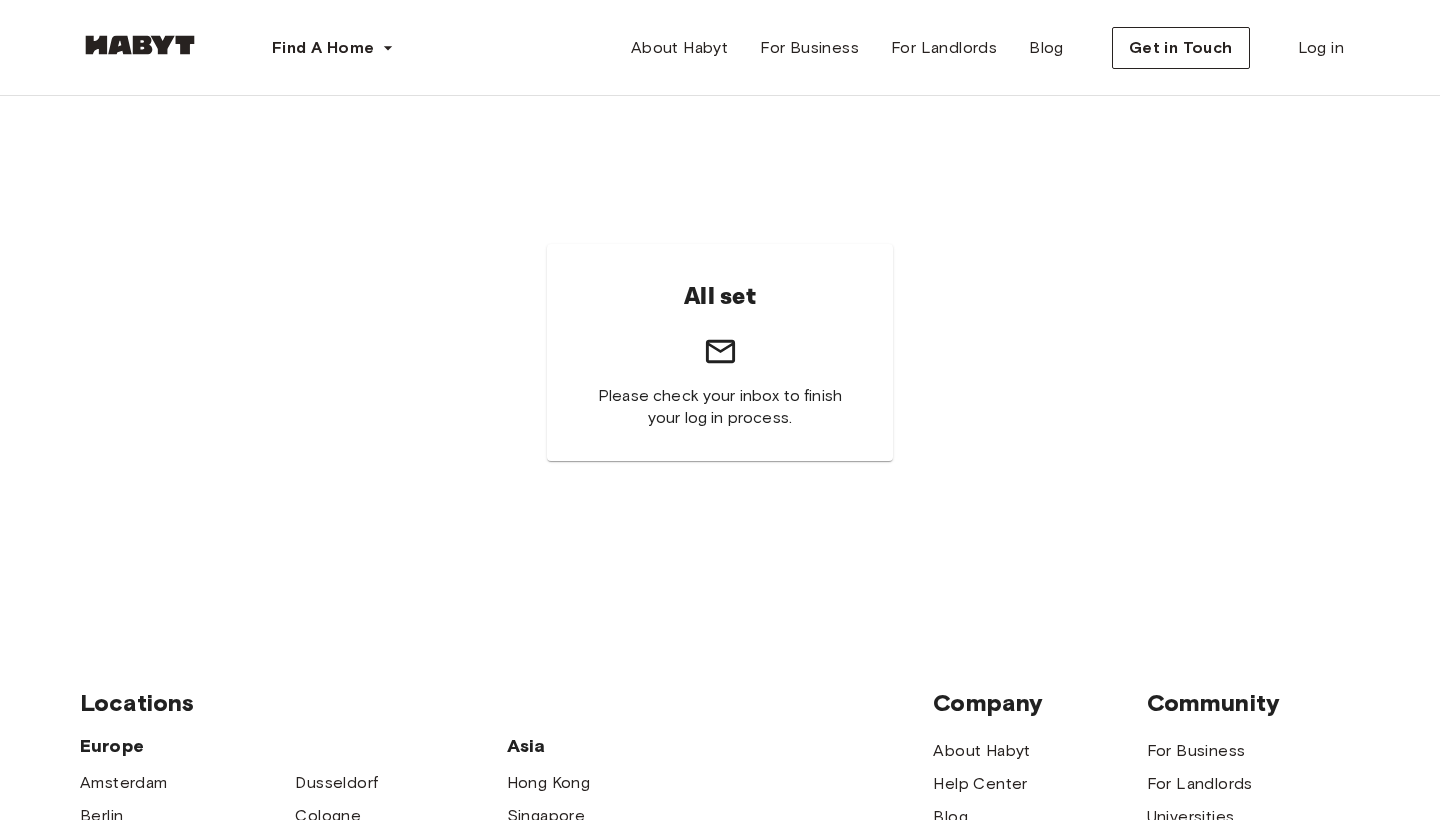 scroll, scrollTop: 0, scrollLeft: 0, axis: both 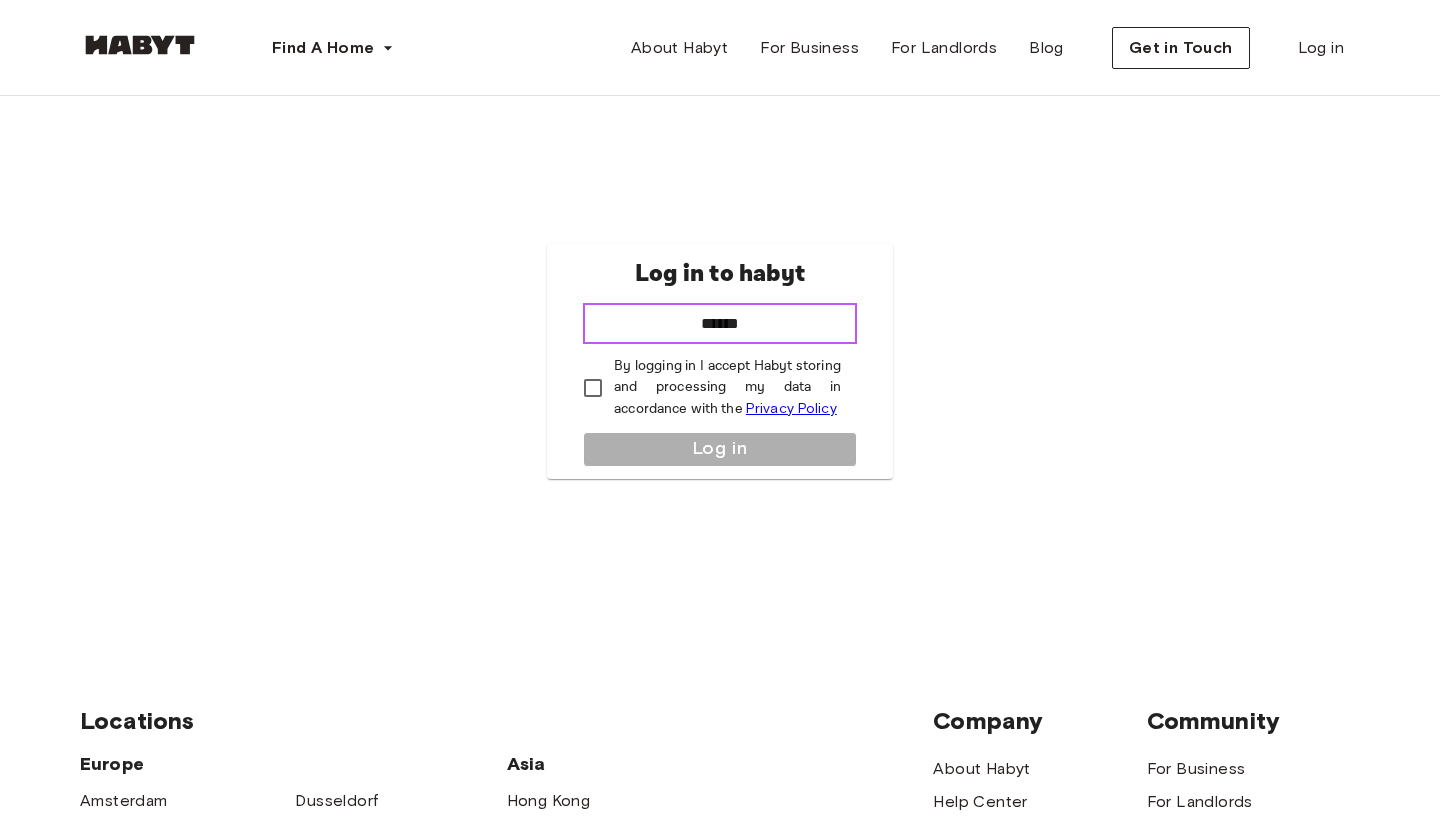 click on "******" at bounding box center [720, 324] 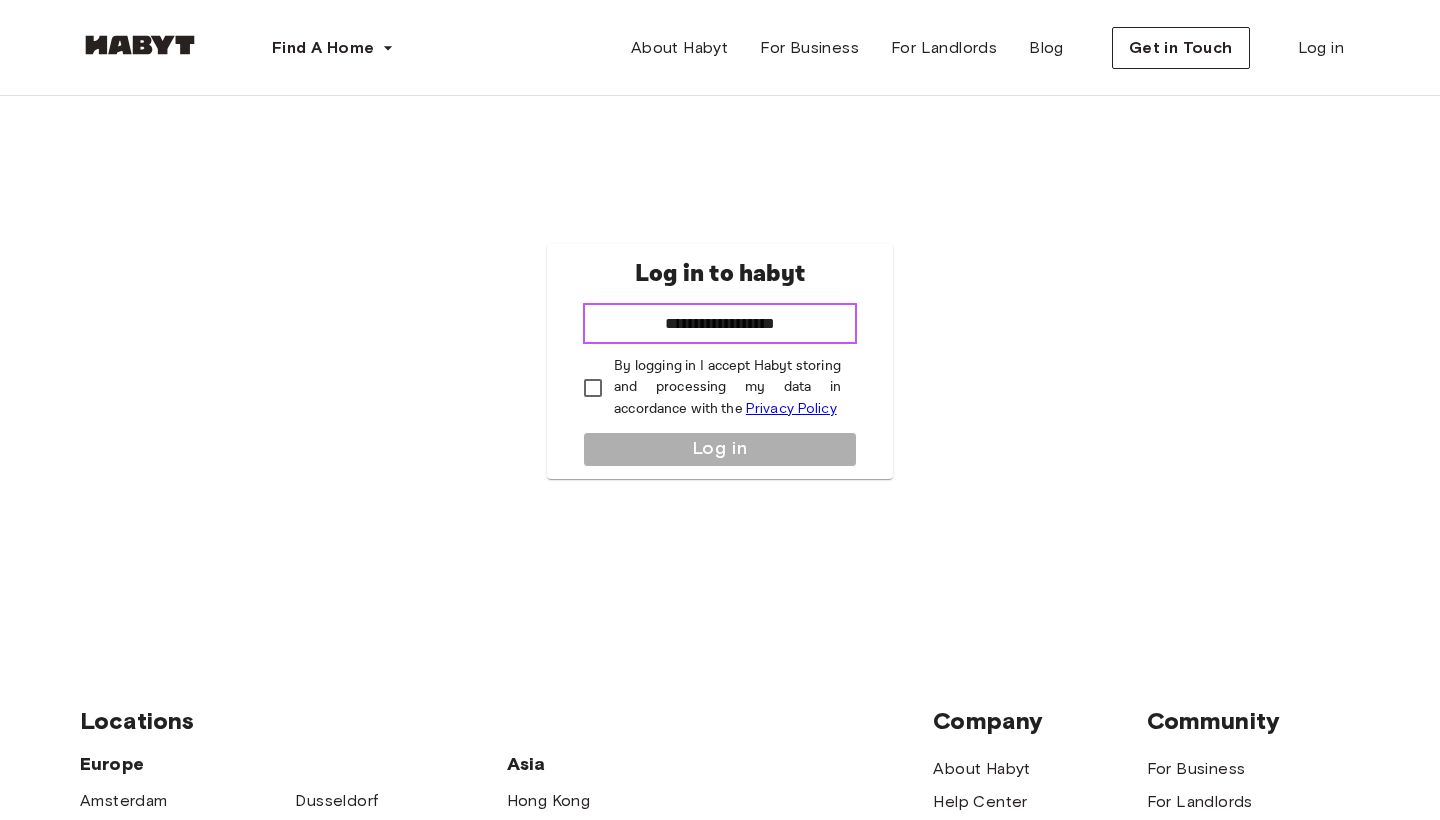 type on "**********" 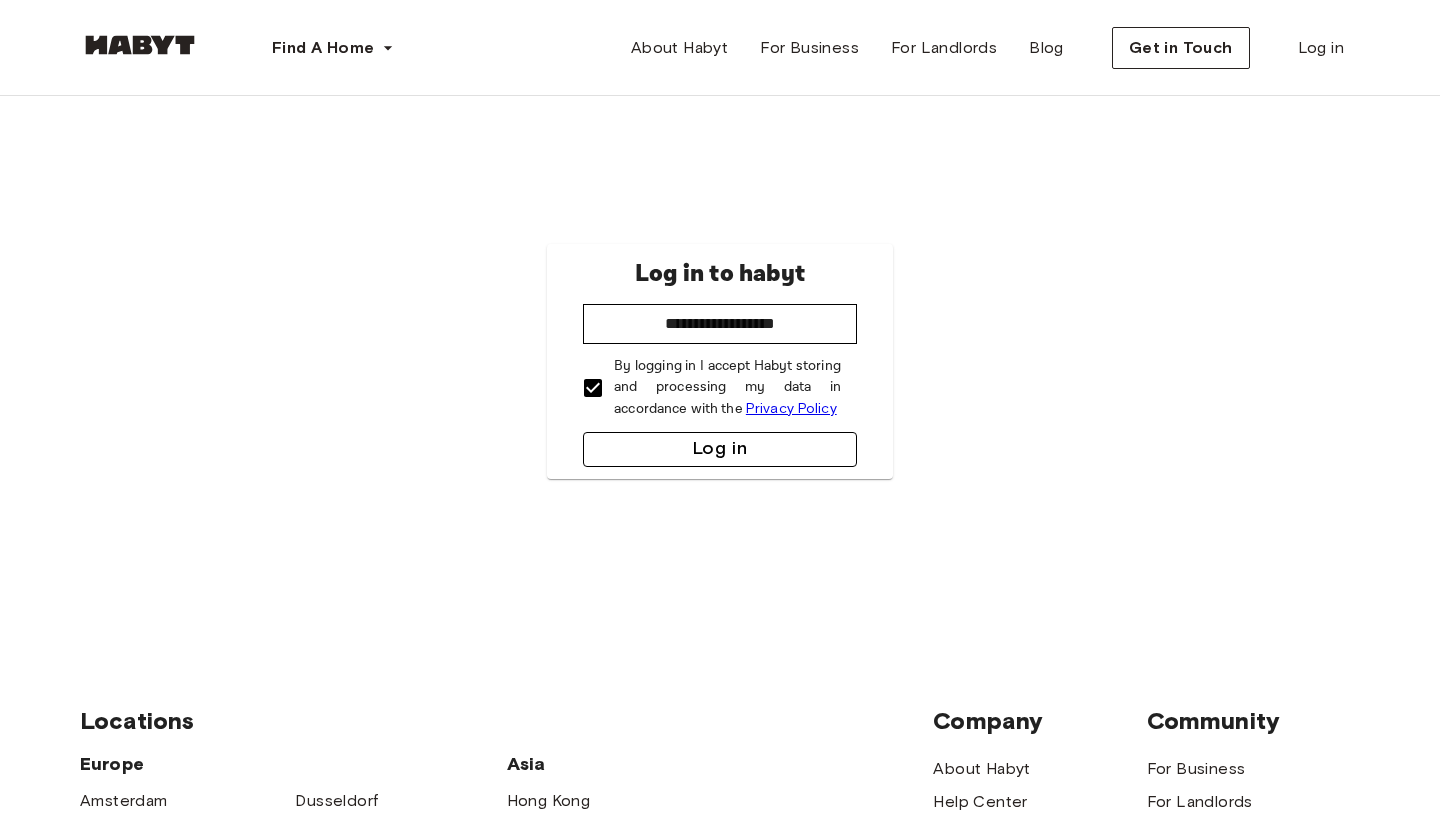 click on "Log in" at bounding box center [720, 449] 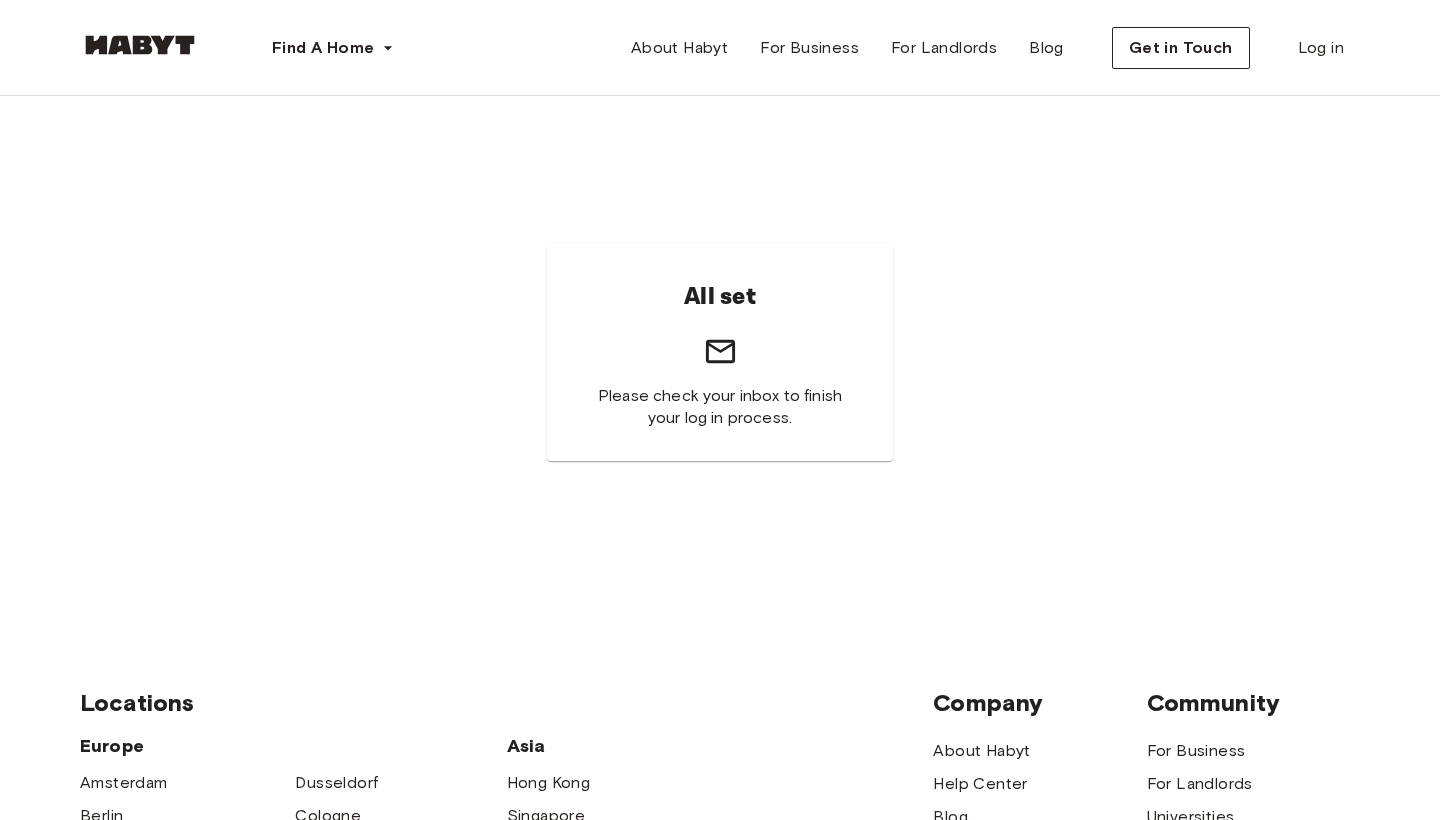 scroll, scrollTop: 0, scrollLeft: 0, axis: both 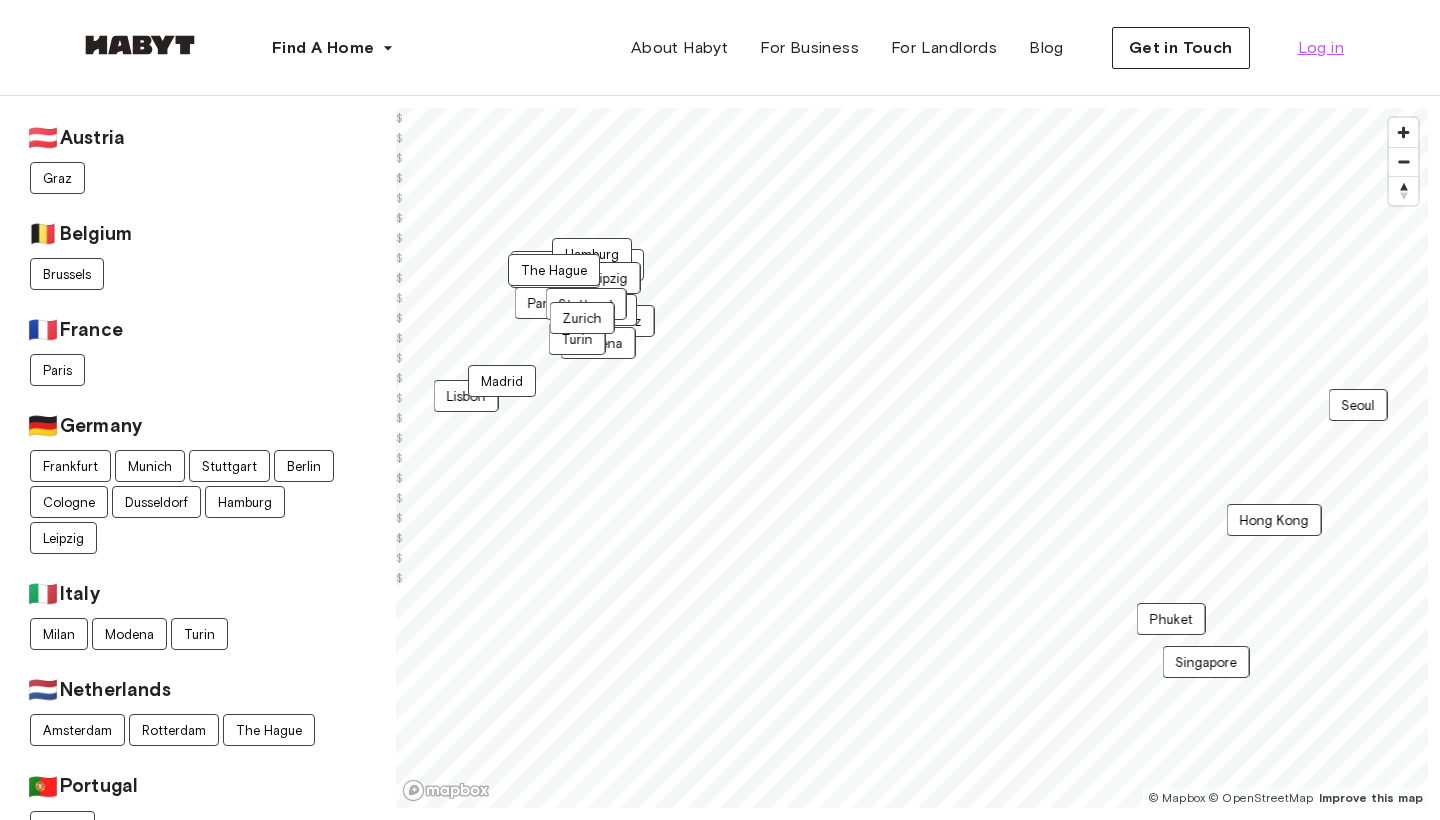 click on "Log in" at bounding box center (1321, 48) 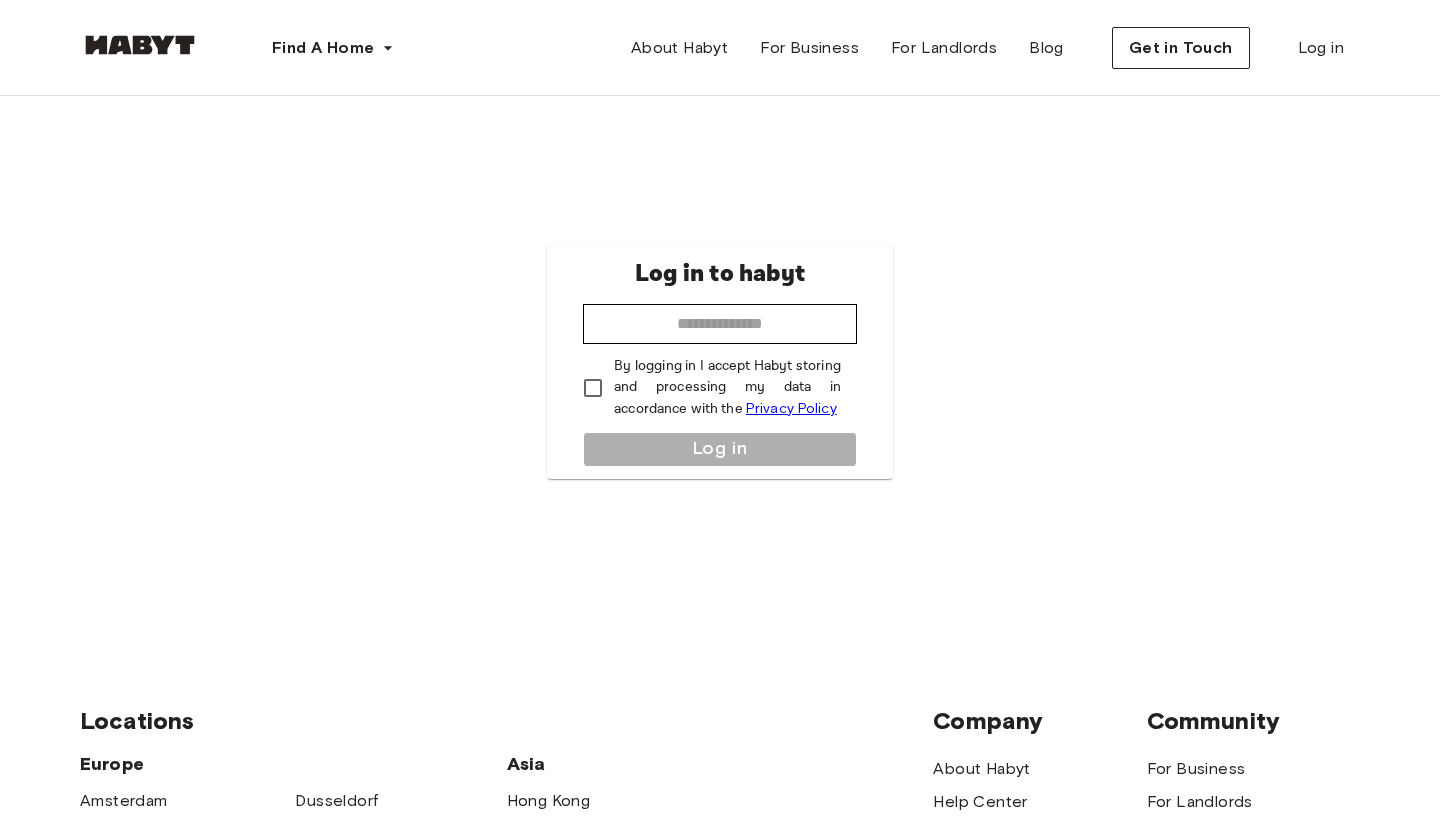 click on "Find A Home Europe [CITY] [CITY] [CITY] [CITY] [CITY] [CITY] [CITY] [CITY] [CITY] [CITY] [CITY] [CITY] [CITY] [CITY] [CITY] [CITY] Asia [CITY] [CITY] [CITY] [CITY] [CITY] [CITY] About Habyt For Business For Landlords Blog Get in Touch Log in Log in to habyt ​ By logging in I accept Habyt storing and processing my data in accordance with the   Privacy Policy Log in Locations Europe [CITY] [CITY] [CITY] [CITY] [CITY] [CITY] [CITY] [CITY] [CITY] [CITY] [CITY] [CITY] [CITY] [CITY] [CITY] [CITY] Asia [CITY] [CITY] [CITY] [CITY] [CITY] [CITY] Company About Habyt Help Center Blog Careers Terms Imprint Privacy Press Community For Business For Landlords Universities Corporates © 2025 Habyt. All rights reserved. EN ** ​ Login | Habyt About Habyt For Business For Landlords Find A Home Get in Touch Log in" at bounding box center (720, 780) 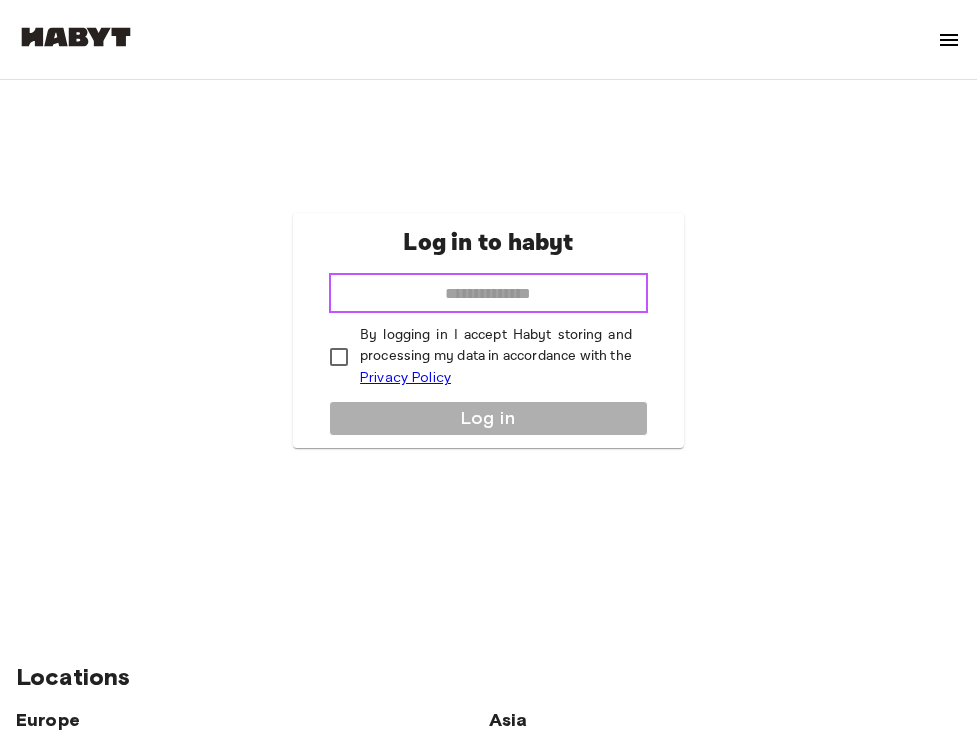 paste on "**********" 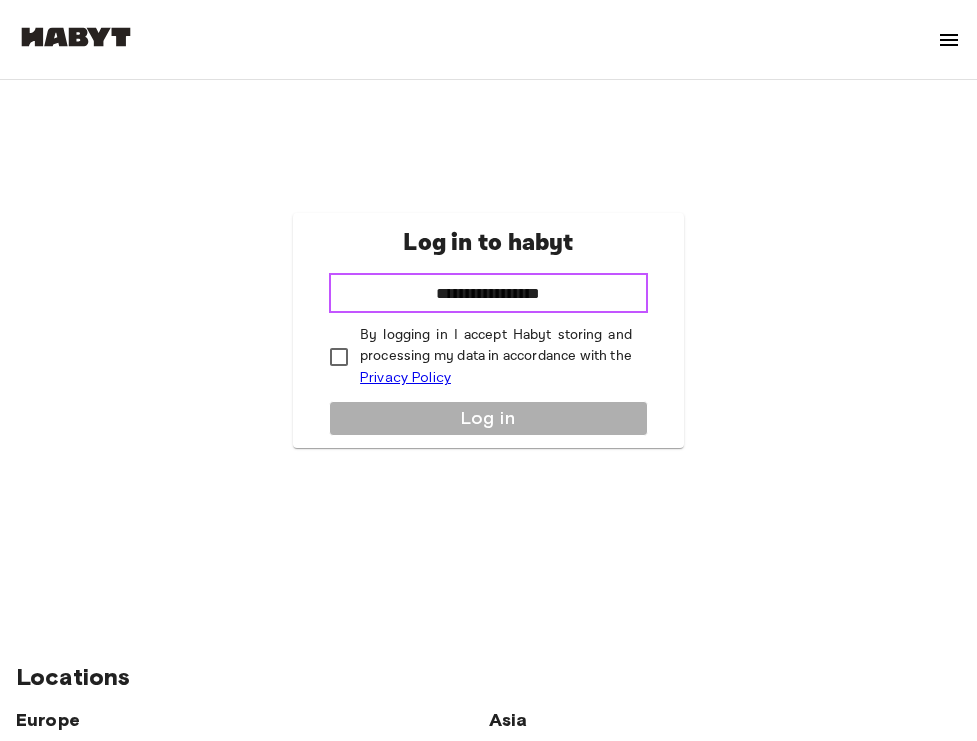type on "**********" 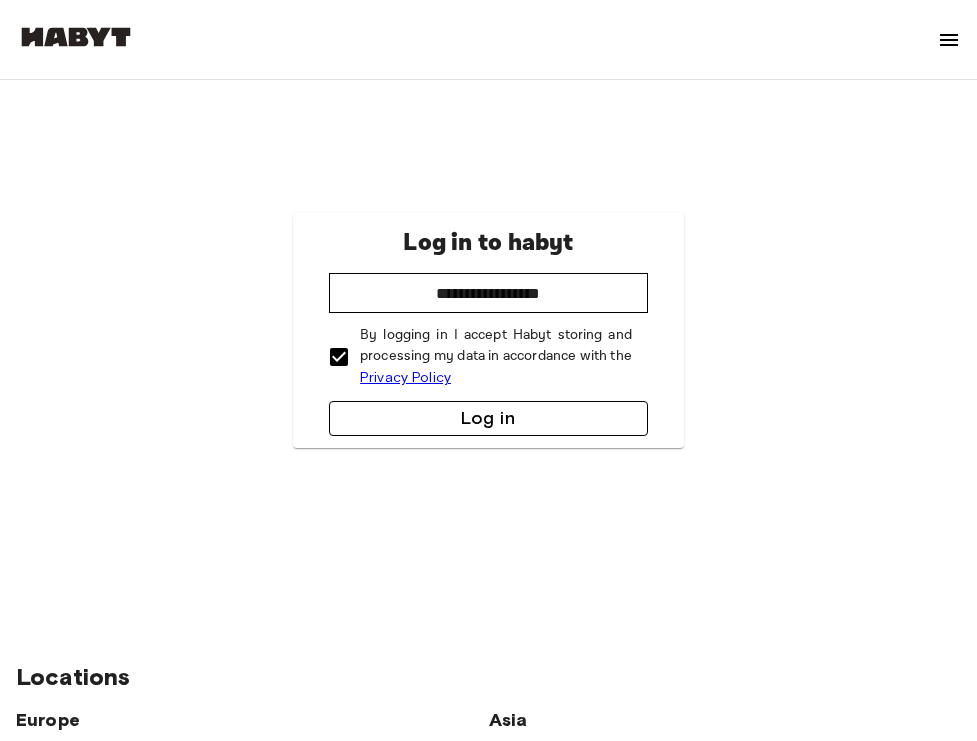 click on "Log in" at bounding box center [488, 418] 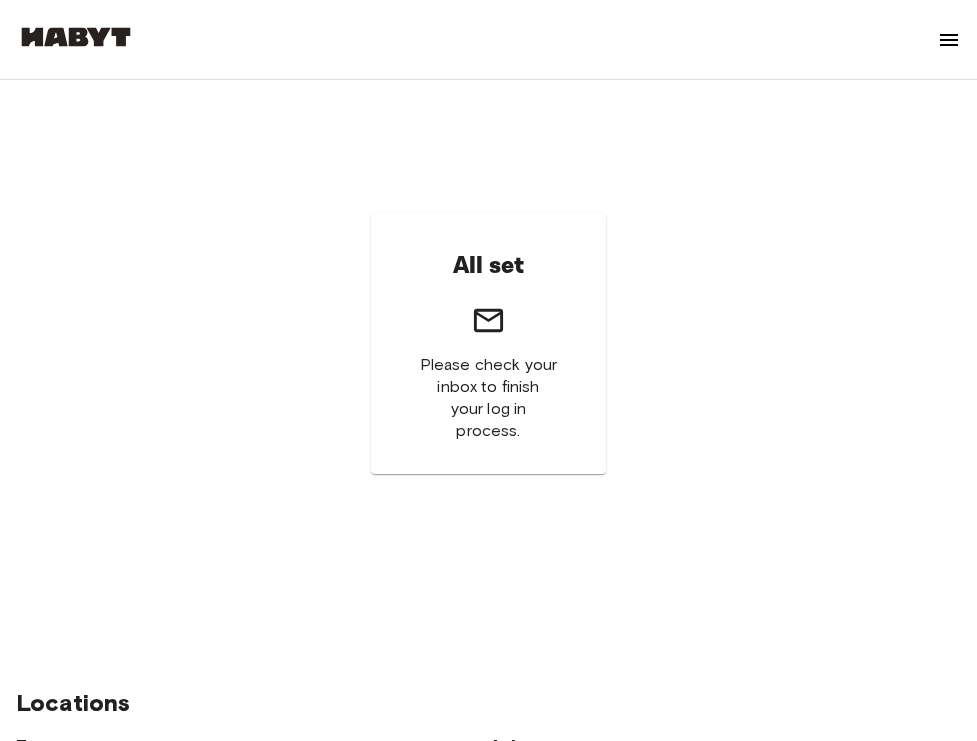 scroll, scrollTop: 0, scrollLeft: 0, axis: both 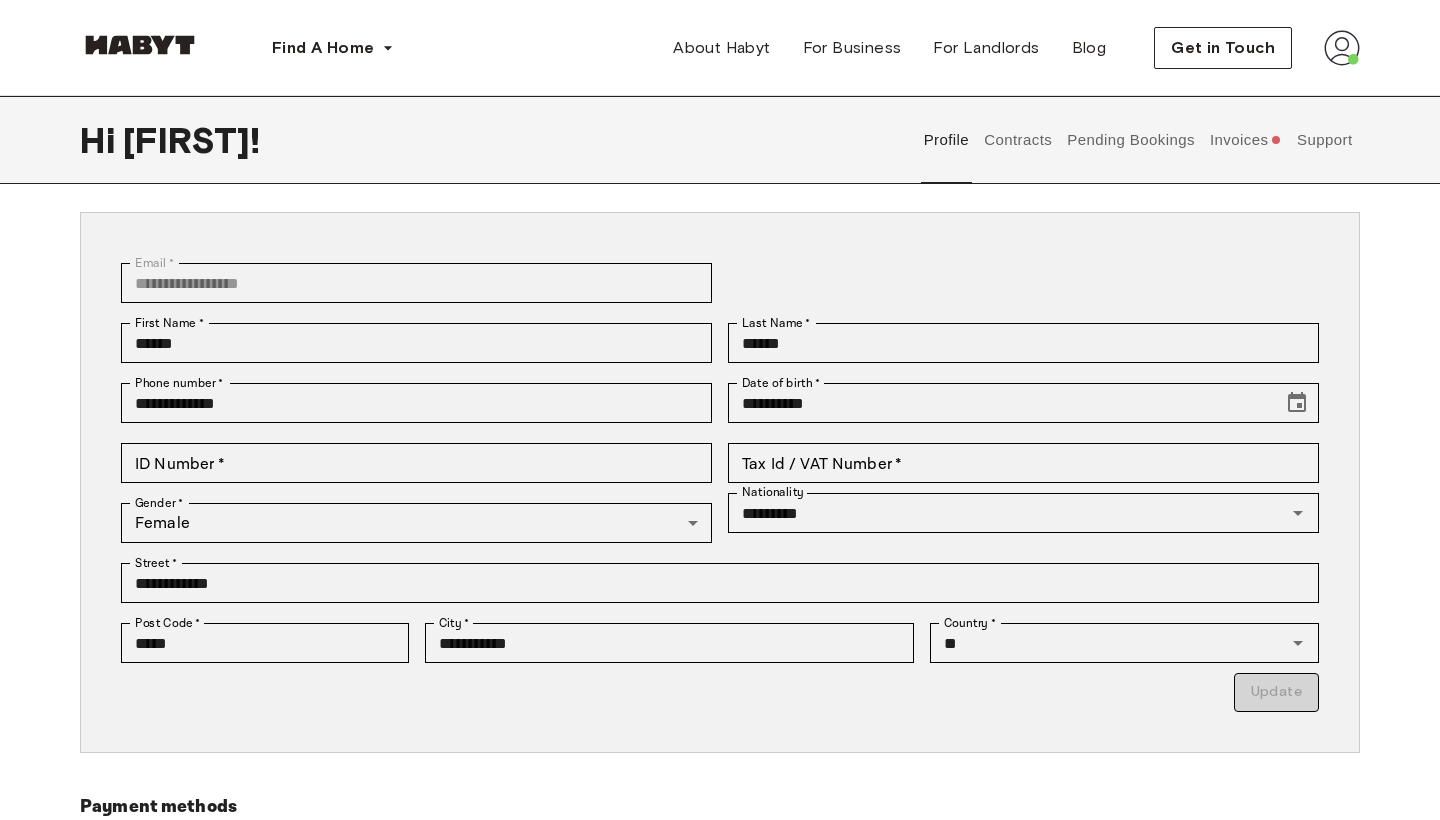 click on "Contracts" at bounding box center [1018, 140] 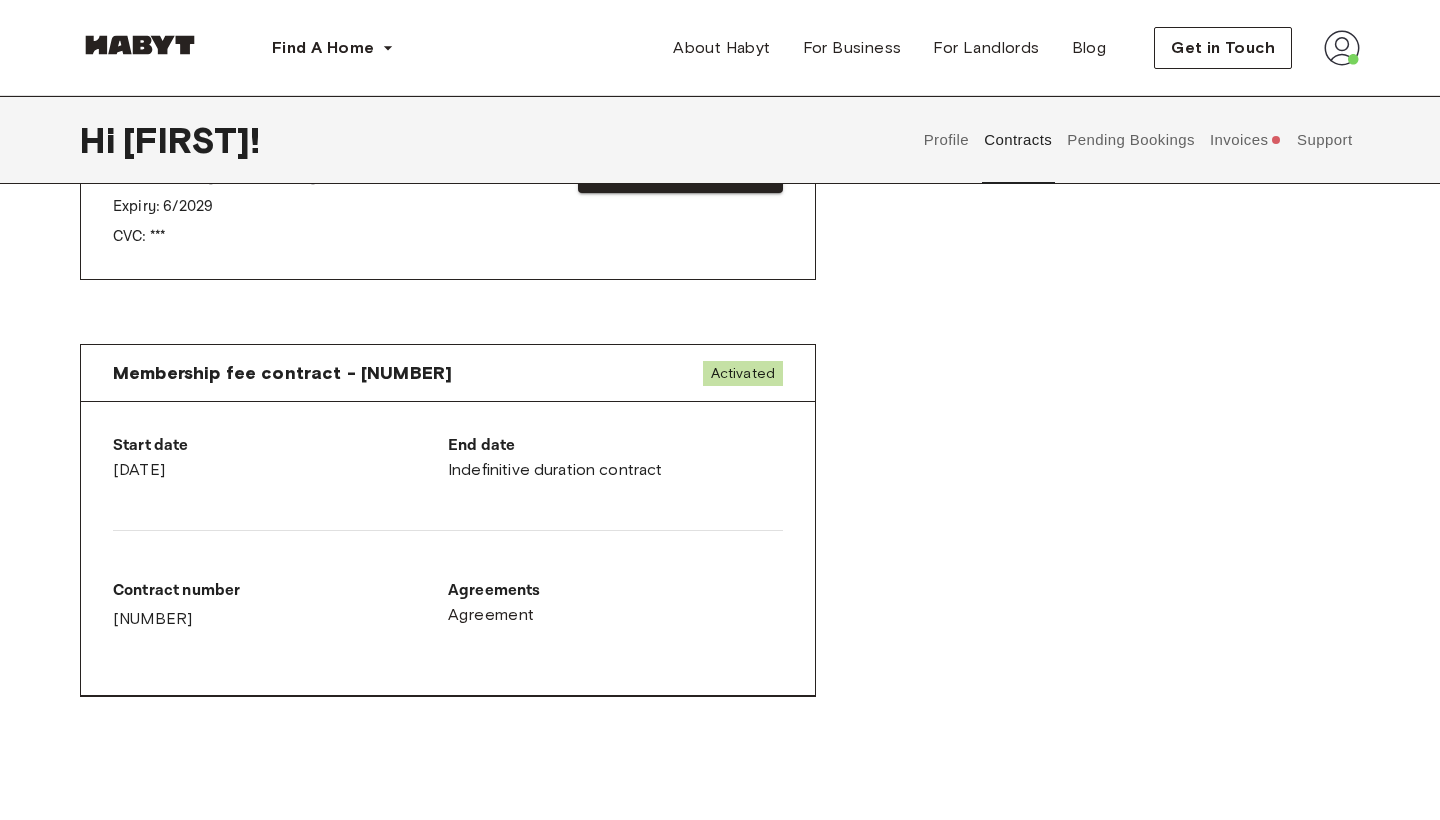 scroll, scrollTop: 941, scrollLeft: 0, axis: vertical 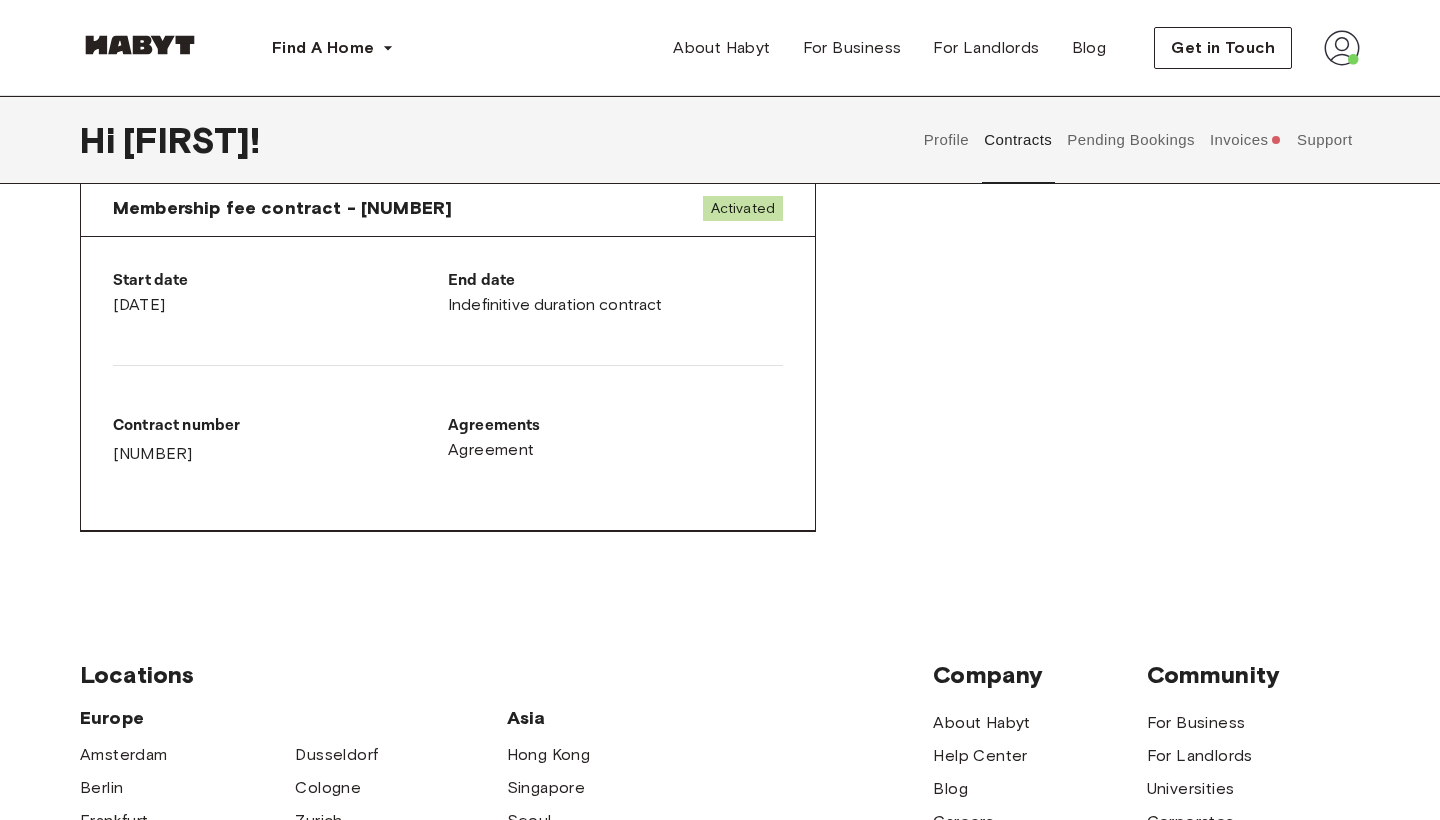 click on "Pending Bookings" at bounding box center (1131, 140) 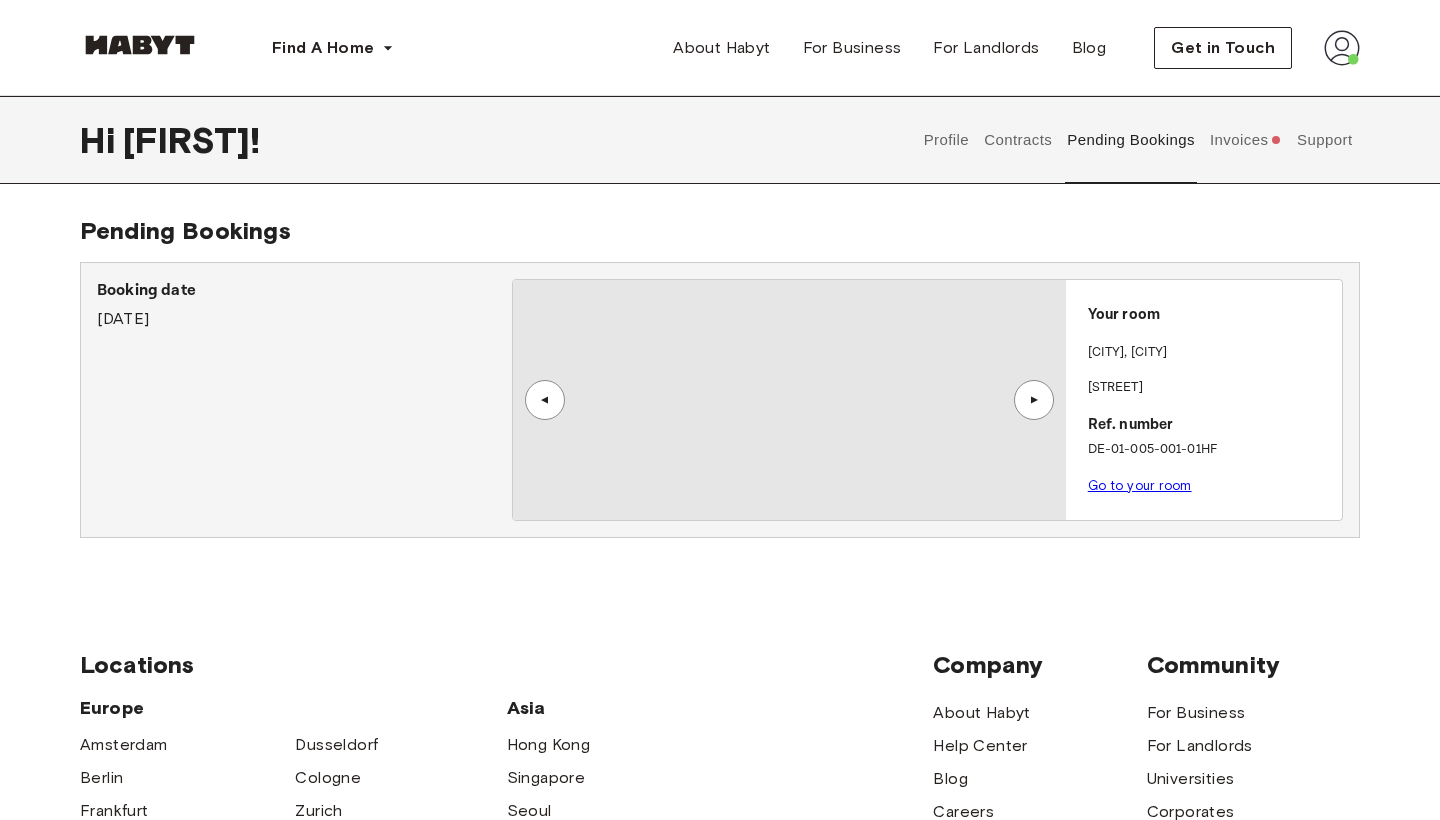 scroll, scrollTop: 0, scrollLeft: 0, axis: both 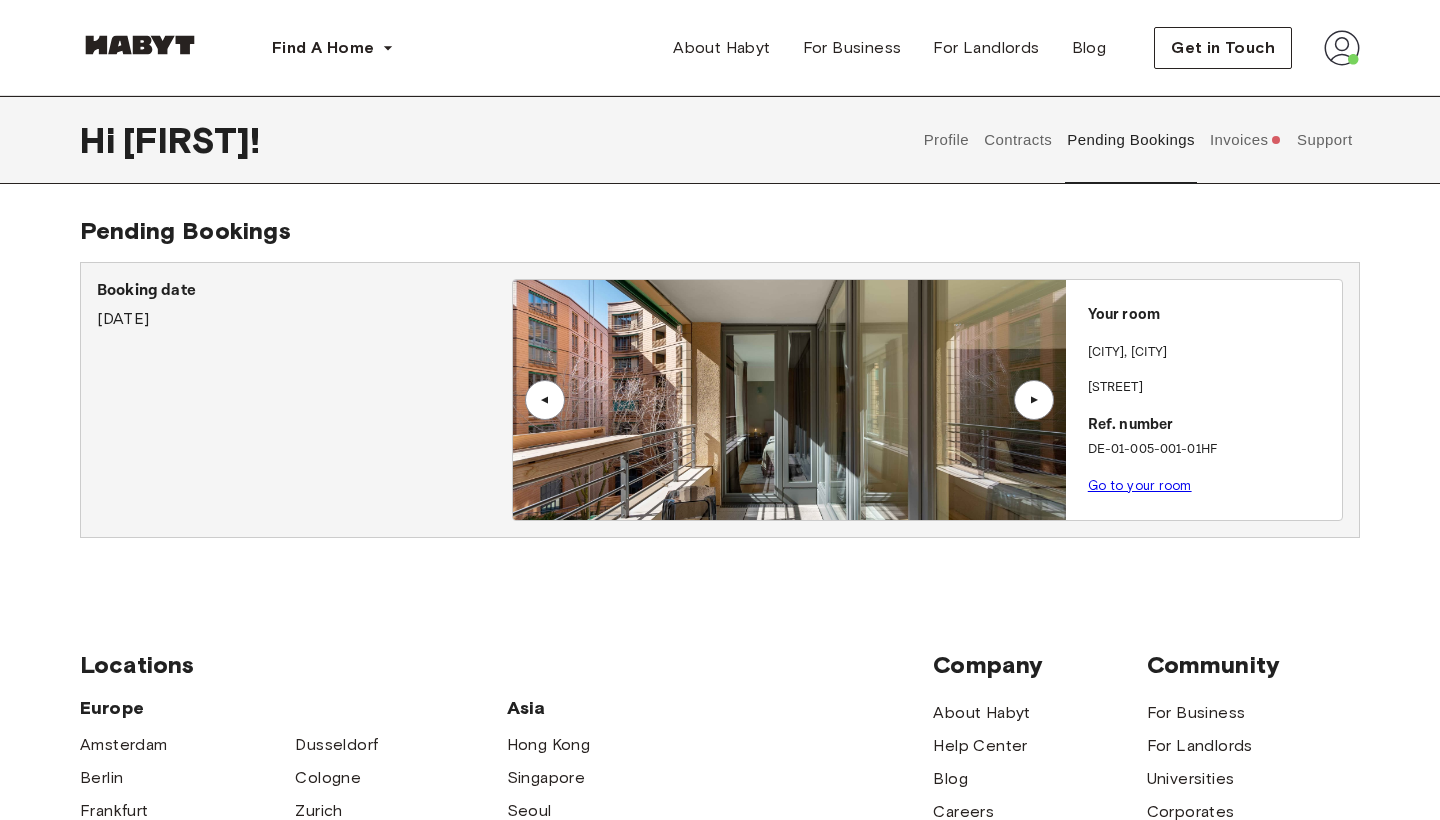 click on "Invoices" at bounding box center (1245, 140) 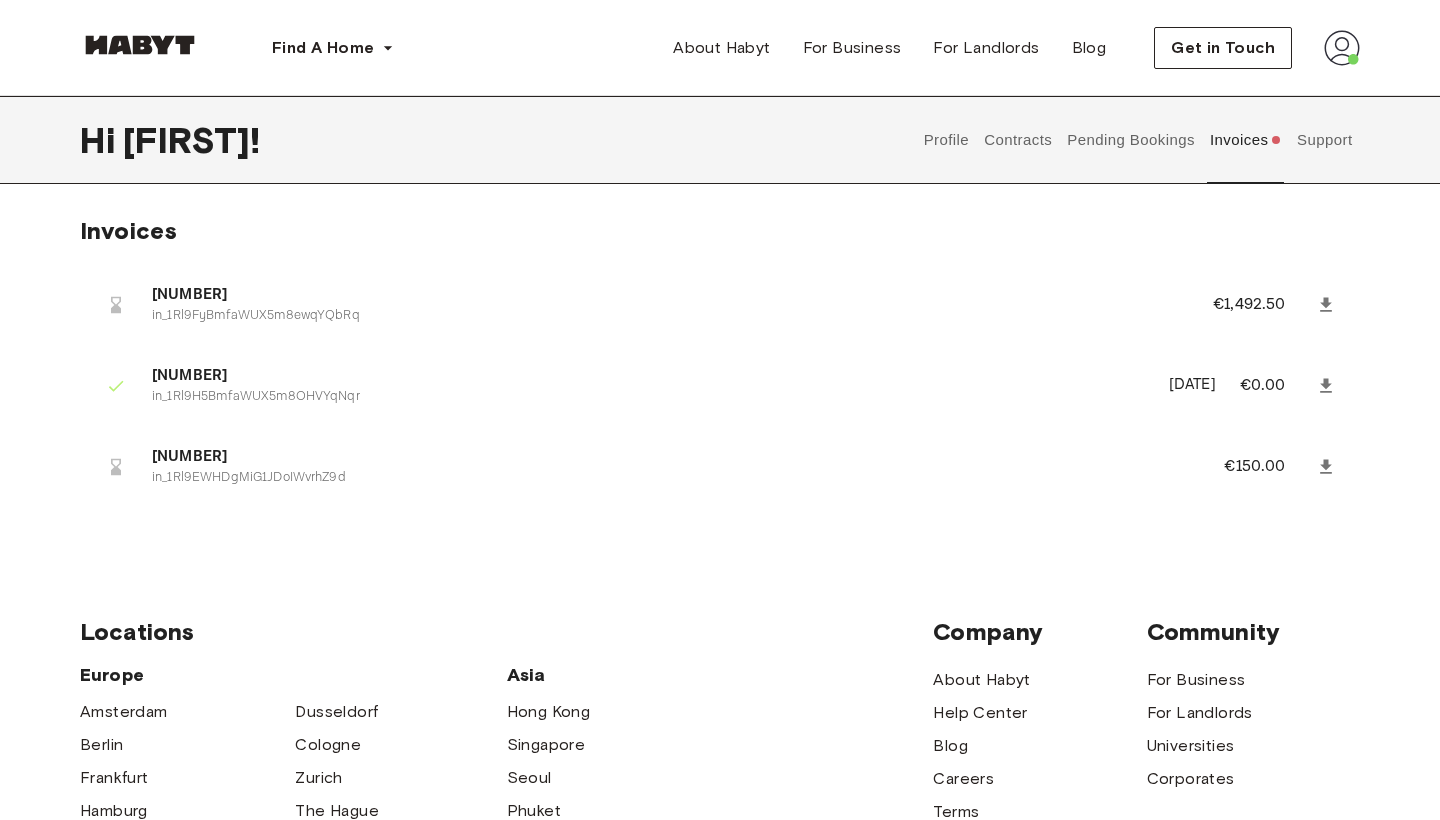 type 